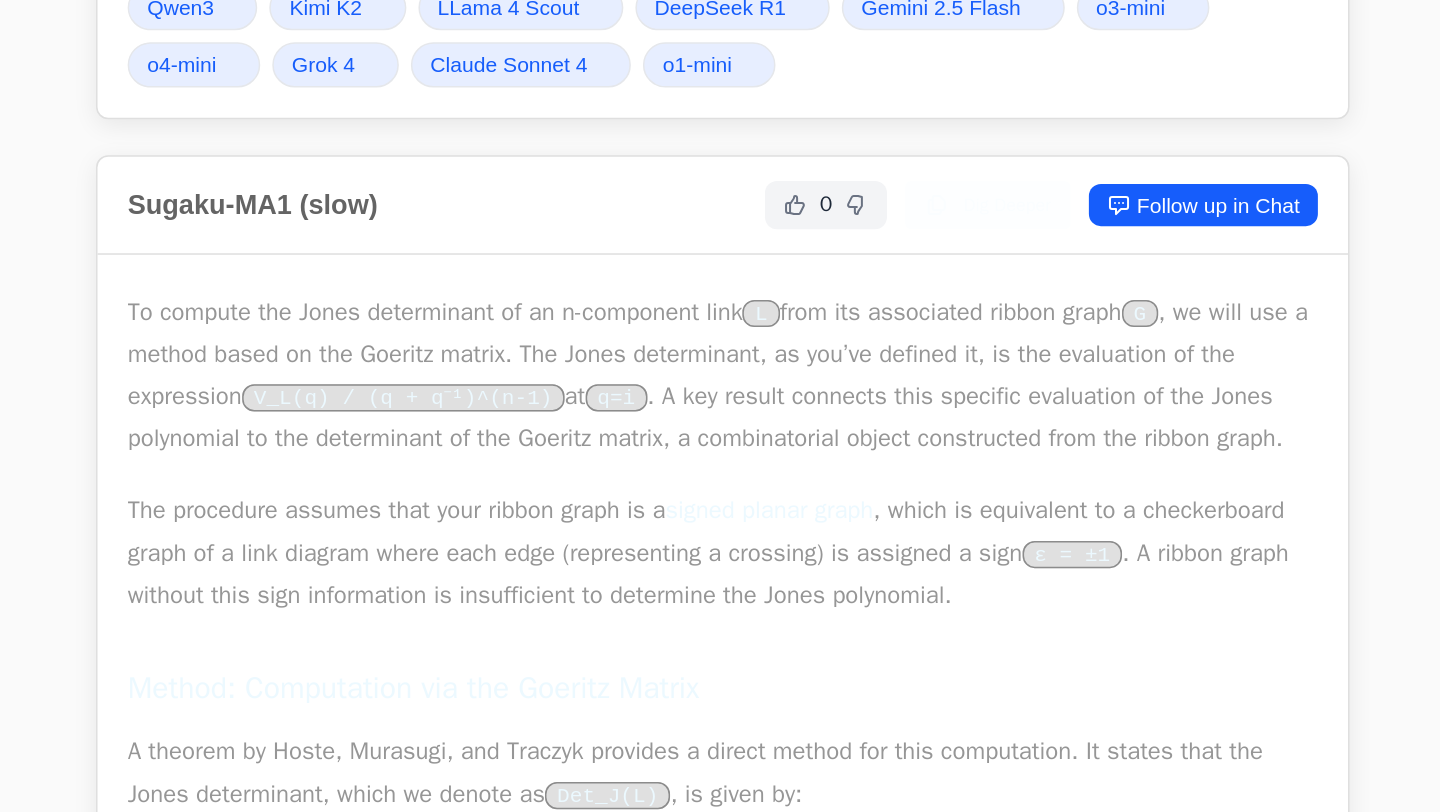 scroll, scrollTop: 955, scrollLeft: 0, axis: vertical 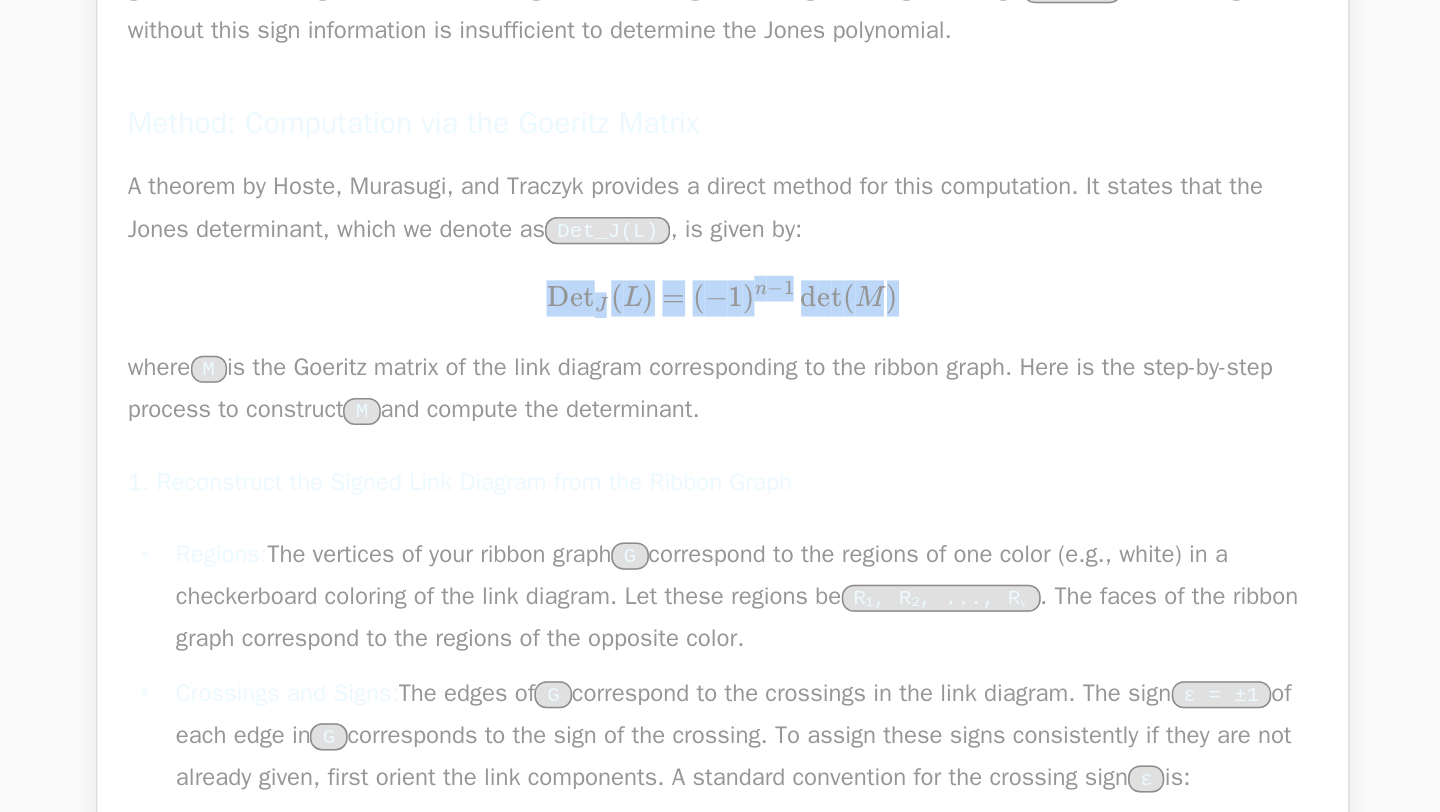 drag, startPoint x: 610, startPoint y: 495, endPoint x: 845, endPoint y: 499, distance: 235.03404 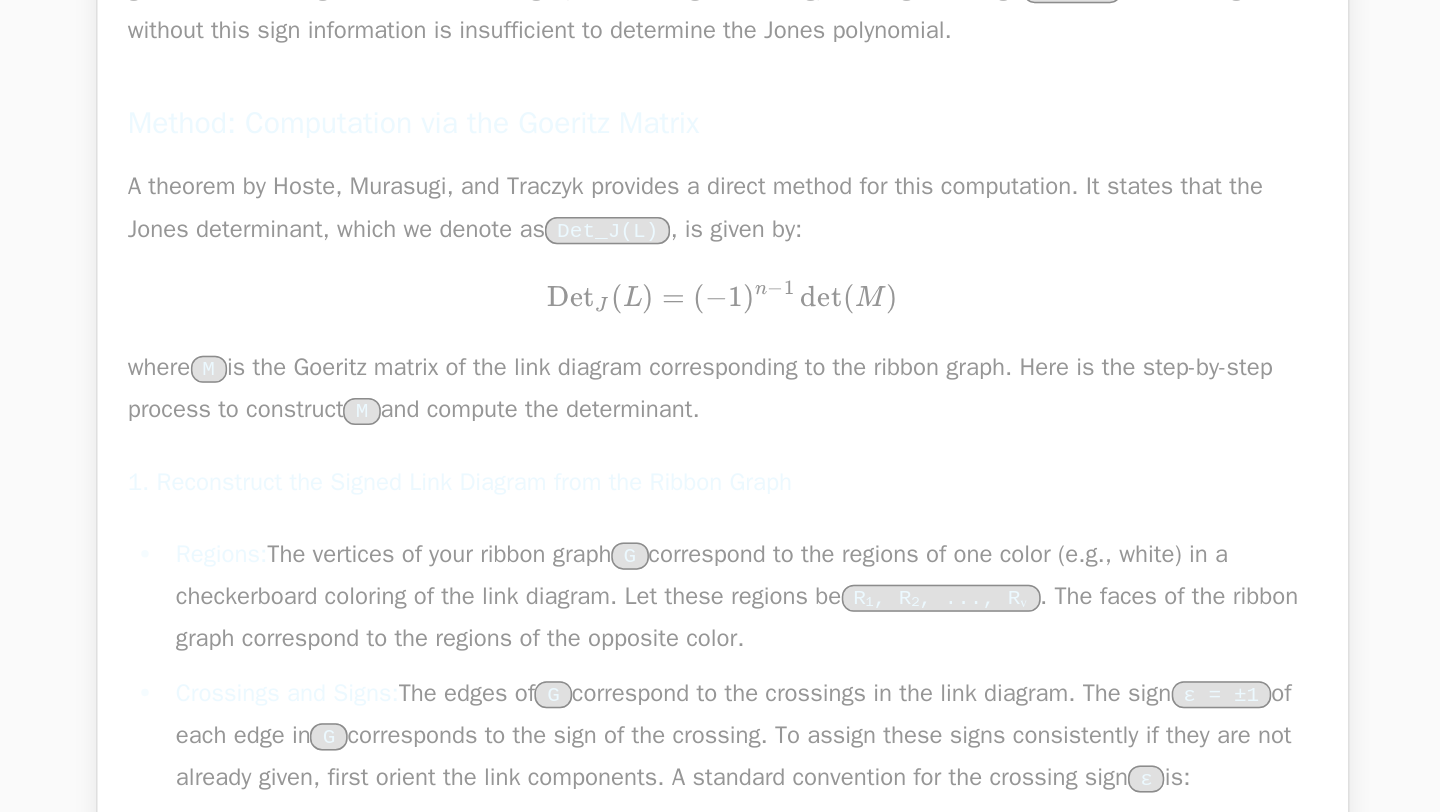 click on "Det J ​ ( L ) = ( − 1 ) n − 1 d e t ( M )" at bounding box center (720, 471) 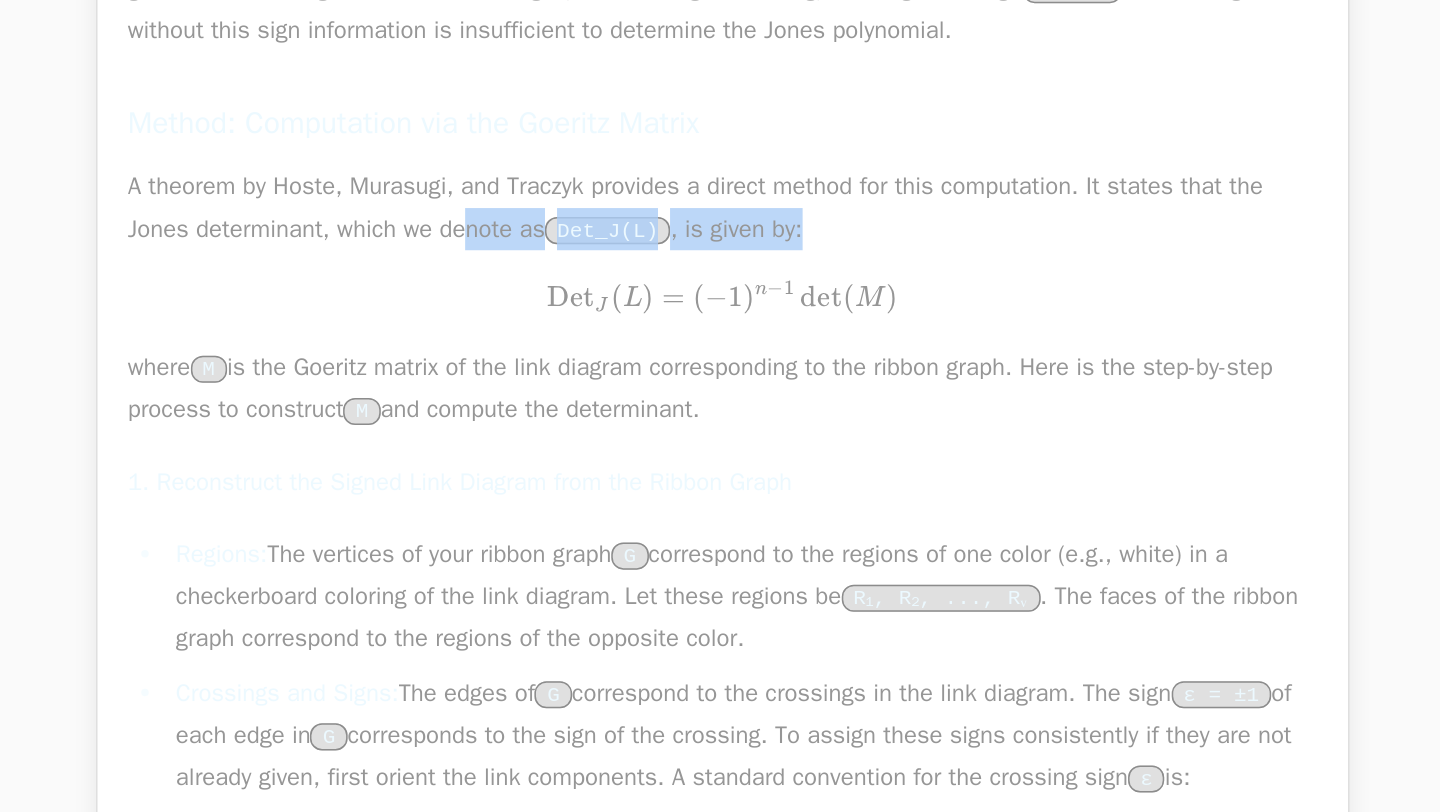 drag, startPoint x: 556, startPoint y: 458, endPoint x: 797, endPoint y: 456, distance: 241.0083 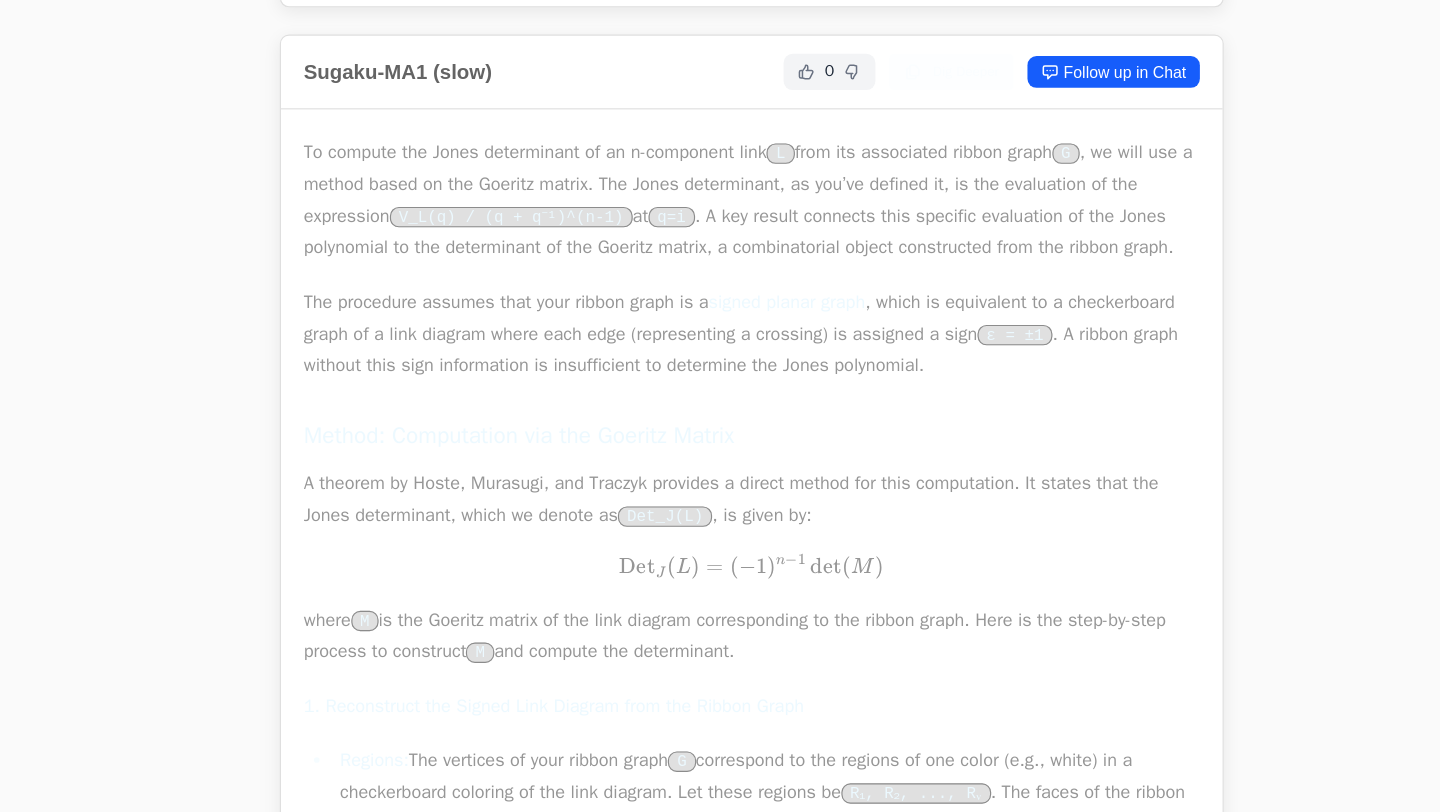 scroll, scrollTop: 924, scrollLeft: 0, axis: vertical 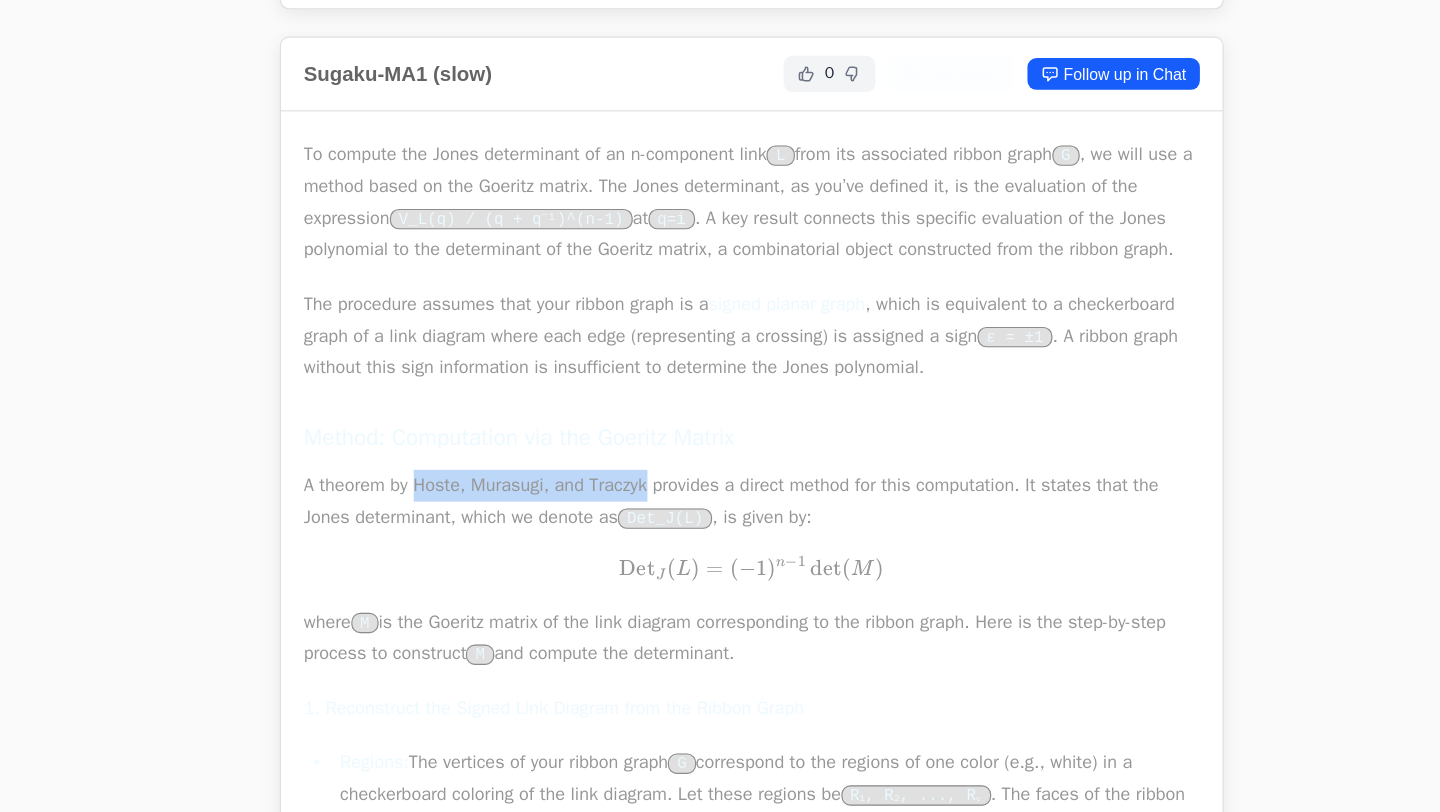 drag, startPoint x: 489, startPoint y: 457, endPoint x: 637, endPoint y: 461, distance: 148.05405 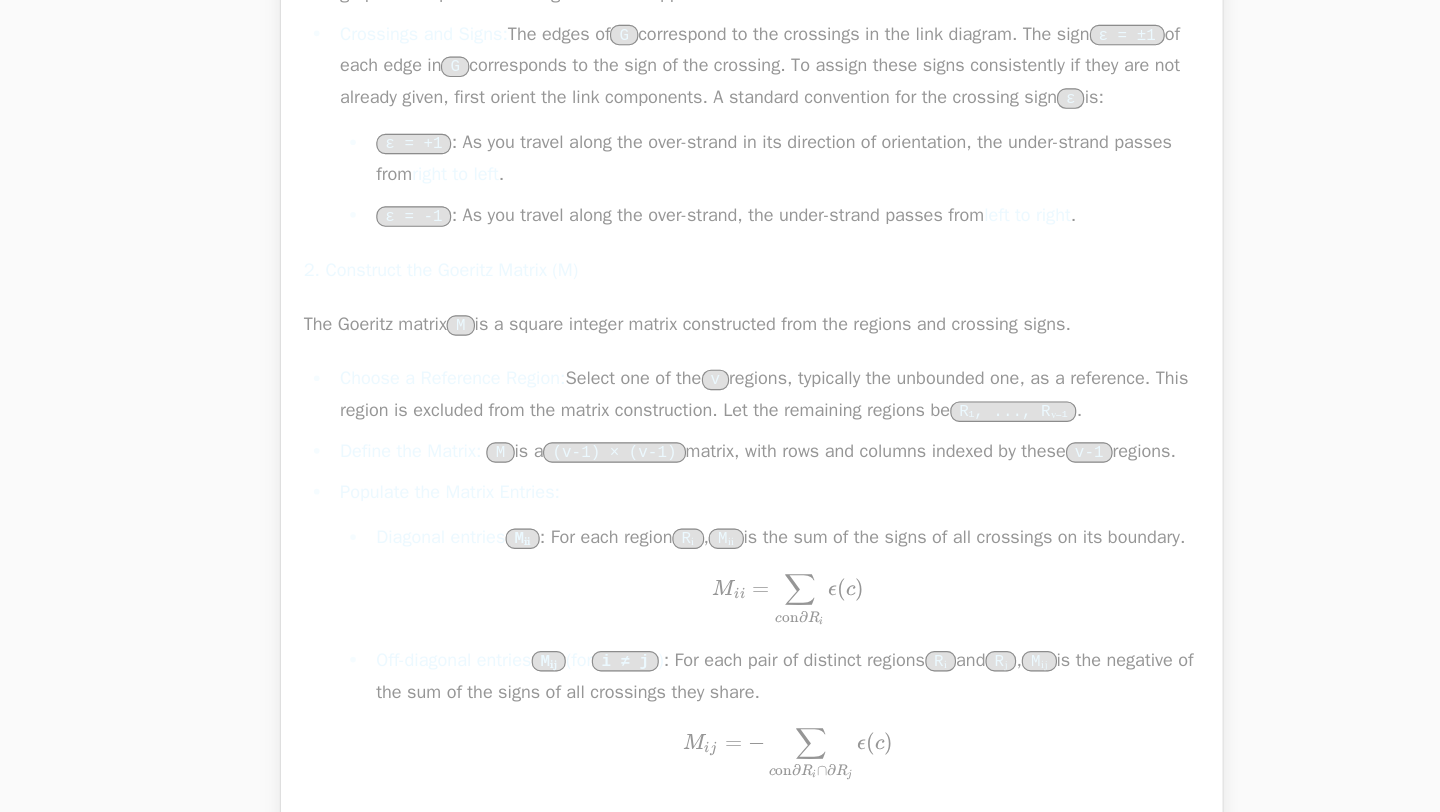 scroll, scrollTop: 1563, scrollLeft: 0, axis: vertical 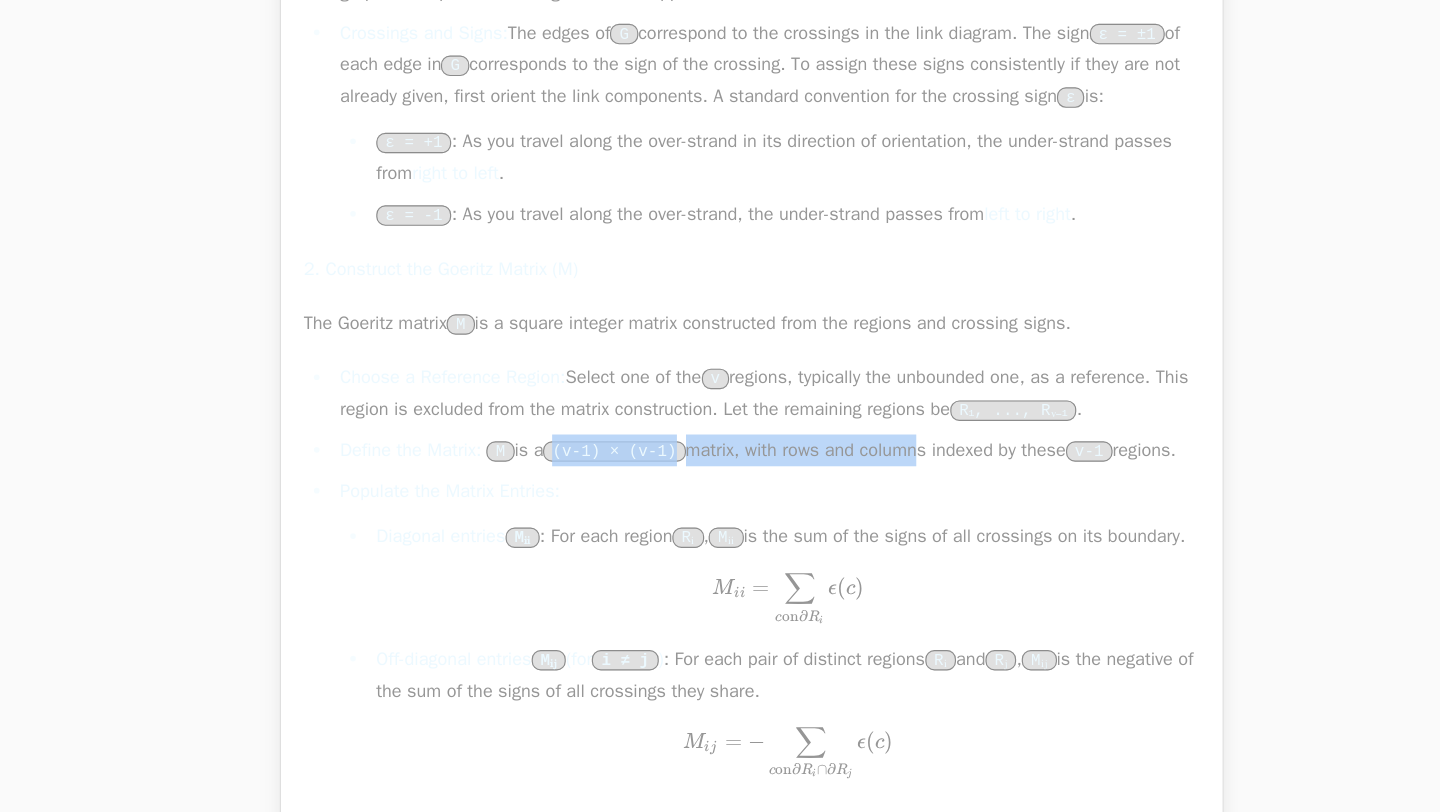 drag, startPoint x: 883, startPoint y: 549, endPoint x: 914, endPoint y: 553, distance: 31.257 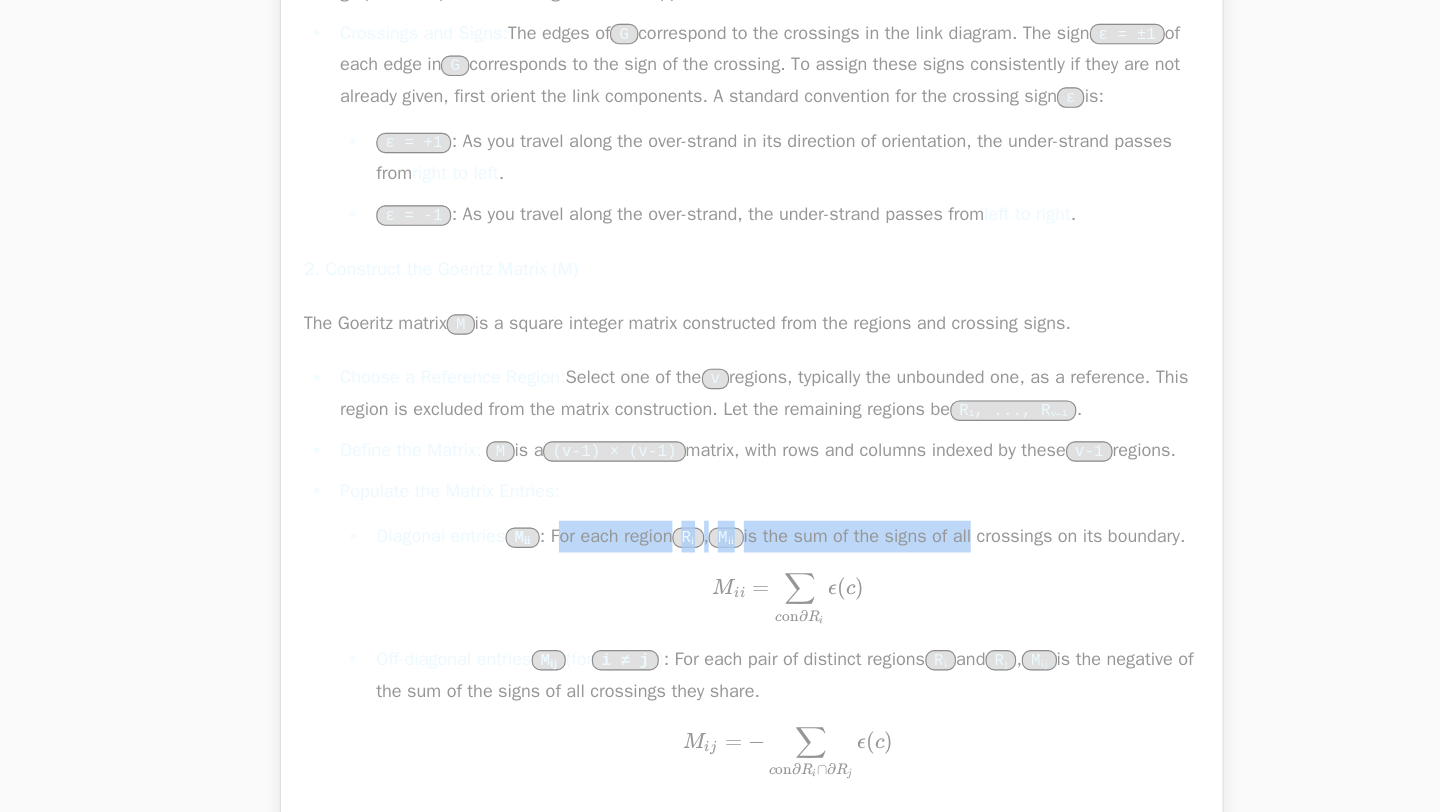 drag, startPoint x: 571, startPoint y: 652, endPoint x: 1059, endPoint y: 651, distance: 488.00104 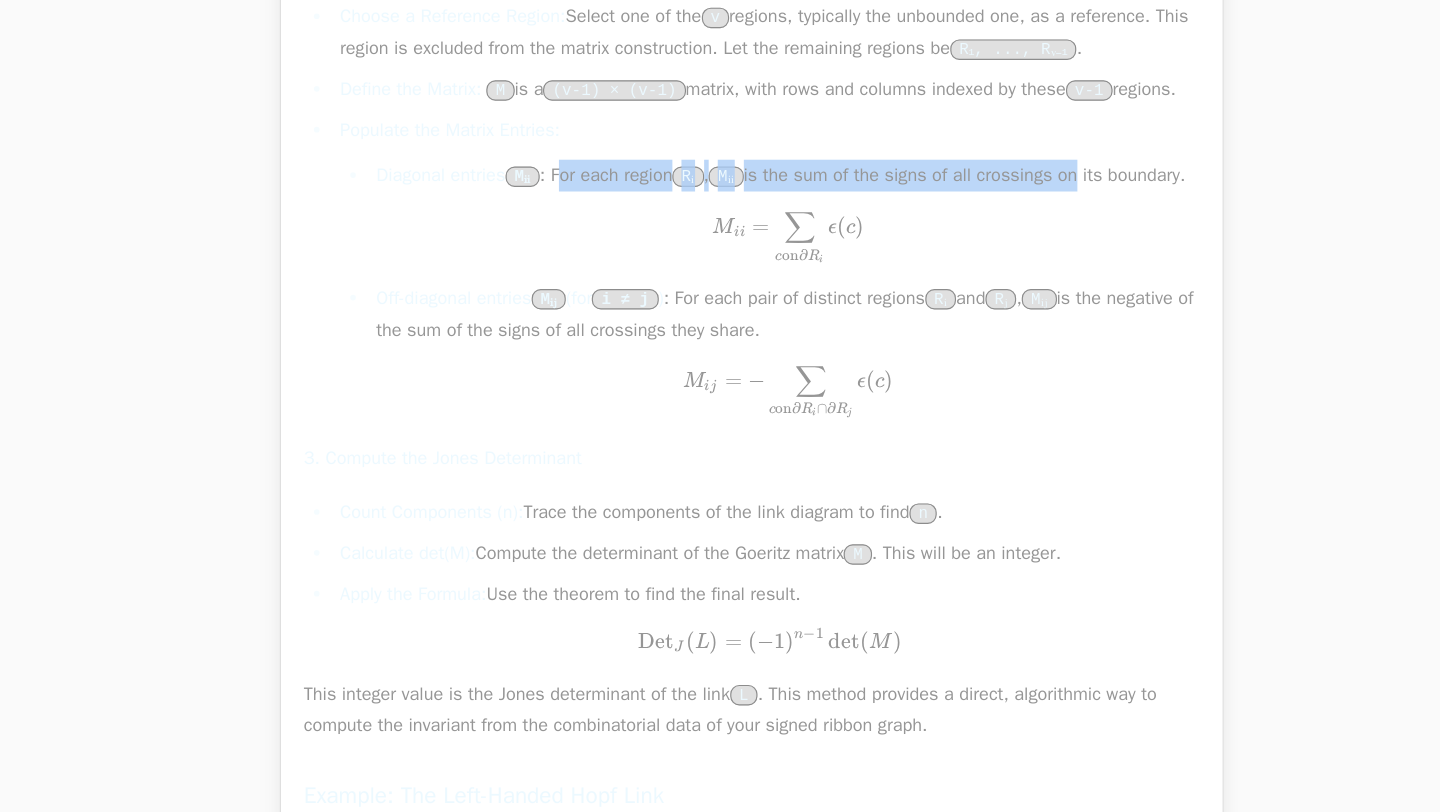 scroll, scrollTop: 1885, scrollLeft: 0, axis: vertical 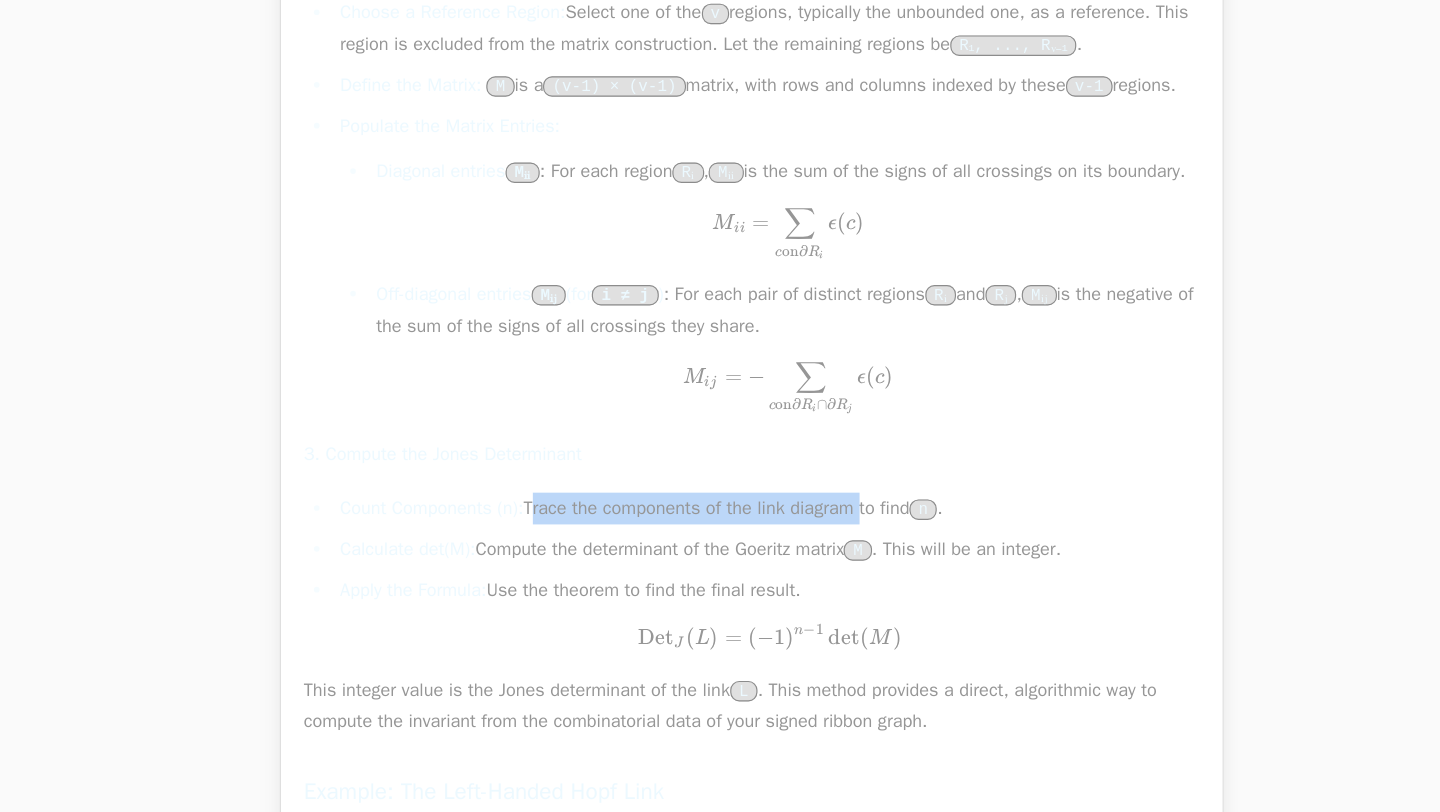 drag, startPoint x: 562, startPoint y: 655, endPoint x: 868, endPoint y: 650, distance: 306.04083 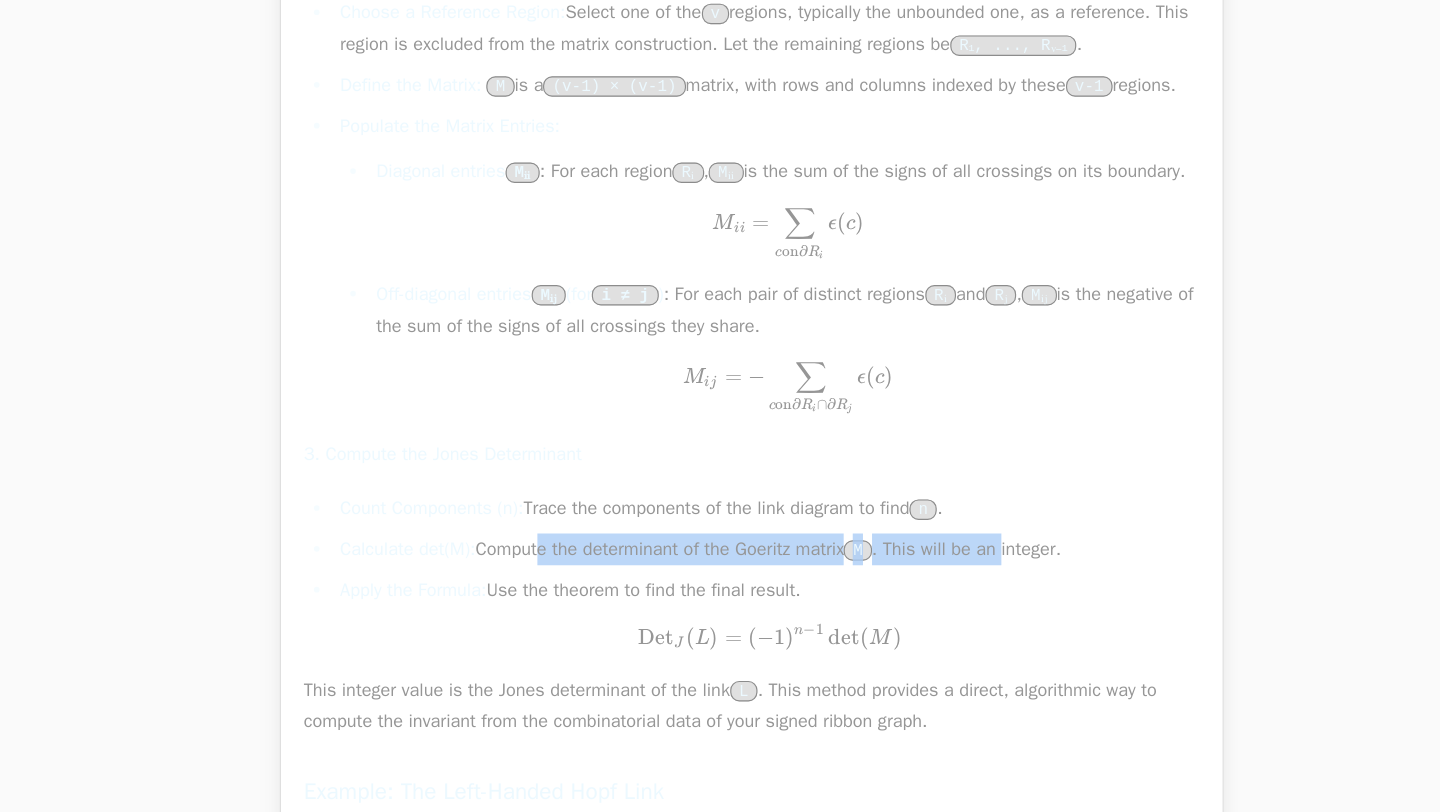 drag, startPoint x: 546, startPoint y: 695, endPoint x: 1022, endPoint y: 695, distance: 476 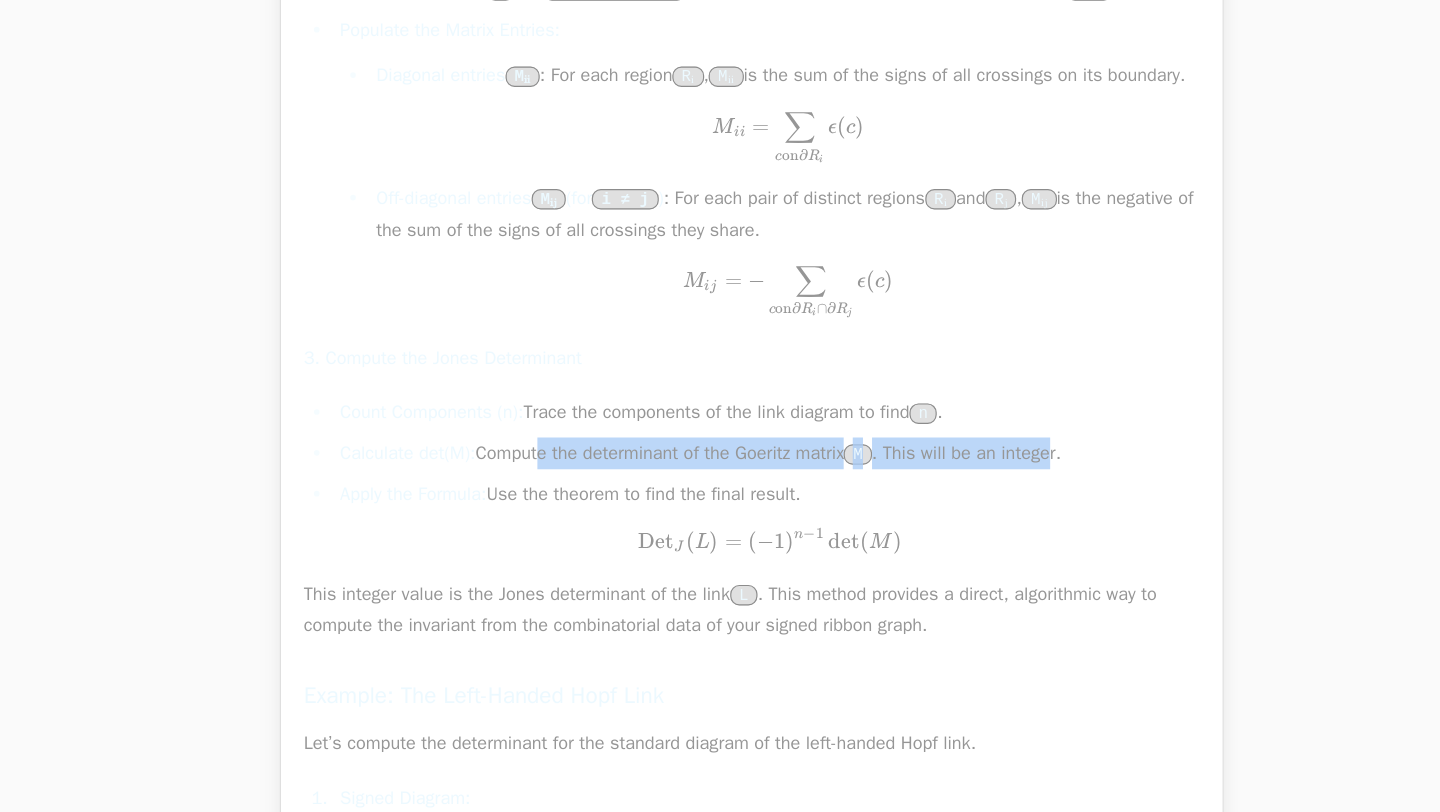 scroll, scrollTop: 2020, scrollLeft: 0, axis: vertical 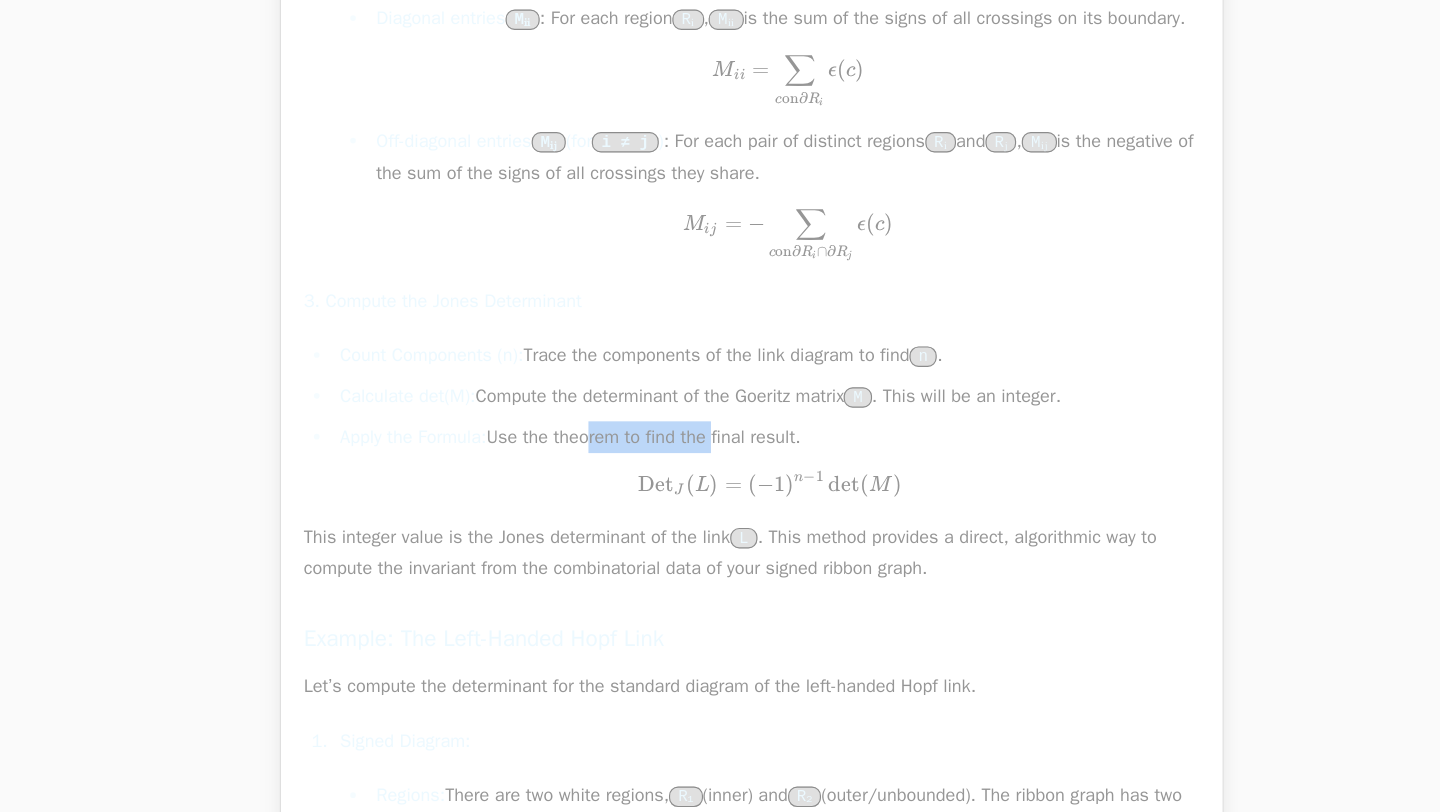 drag, startPoint x: 589, startPoint y: 595, endPoint x: 780, endPoint y: 595, distance: 191 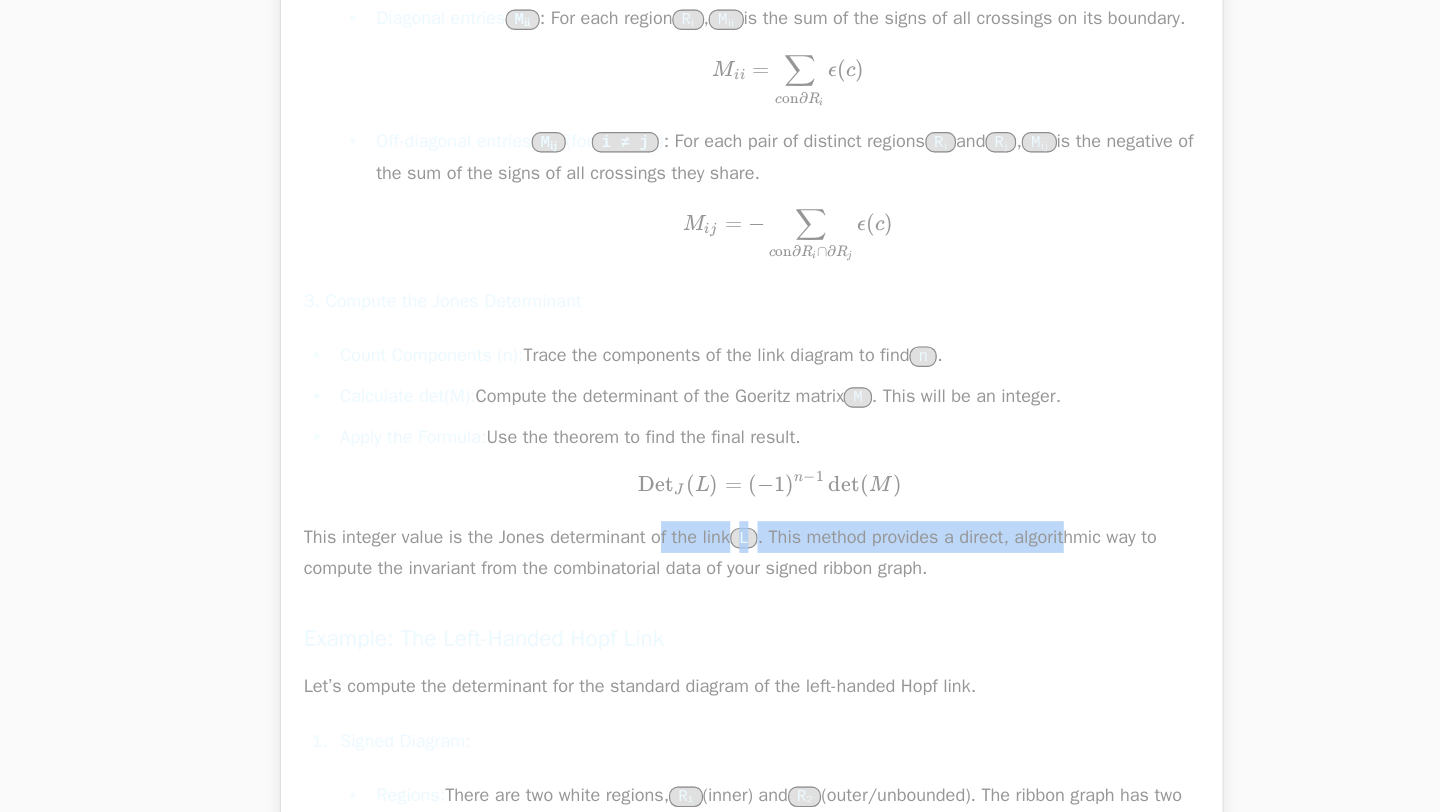 drag, startPoint x: 863, startPoint y: 685, endPoint x: 1073, endPoint y: 684, distance: 210.00238 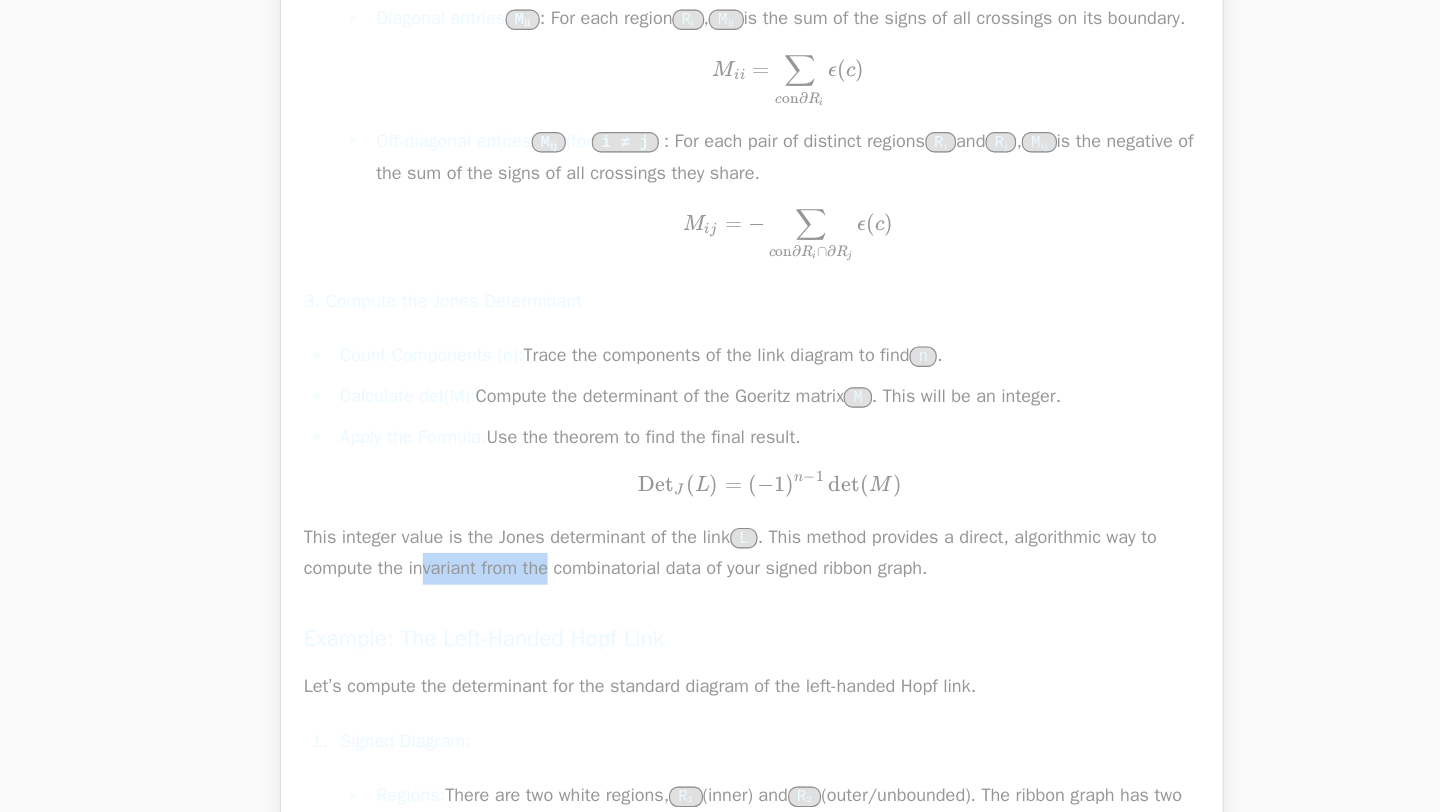drag, startPoint x: 546, startPoint y: 708, endPoint x: 846, endPoint y: 704, distance: 300.02667 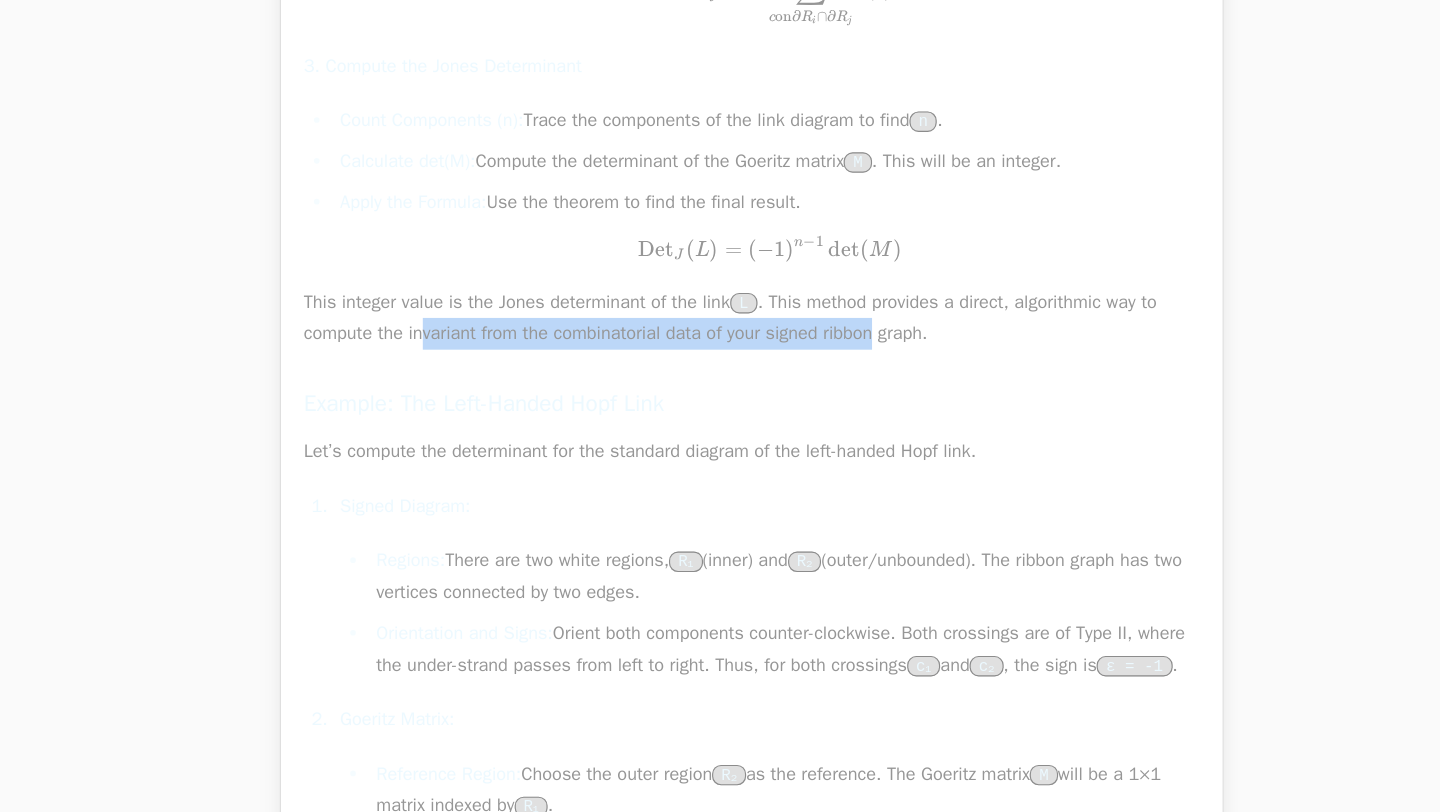 scroll, scrollTop: 2232, scrollLeft: 0, axis: vertical 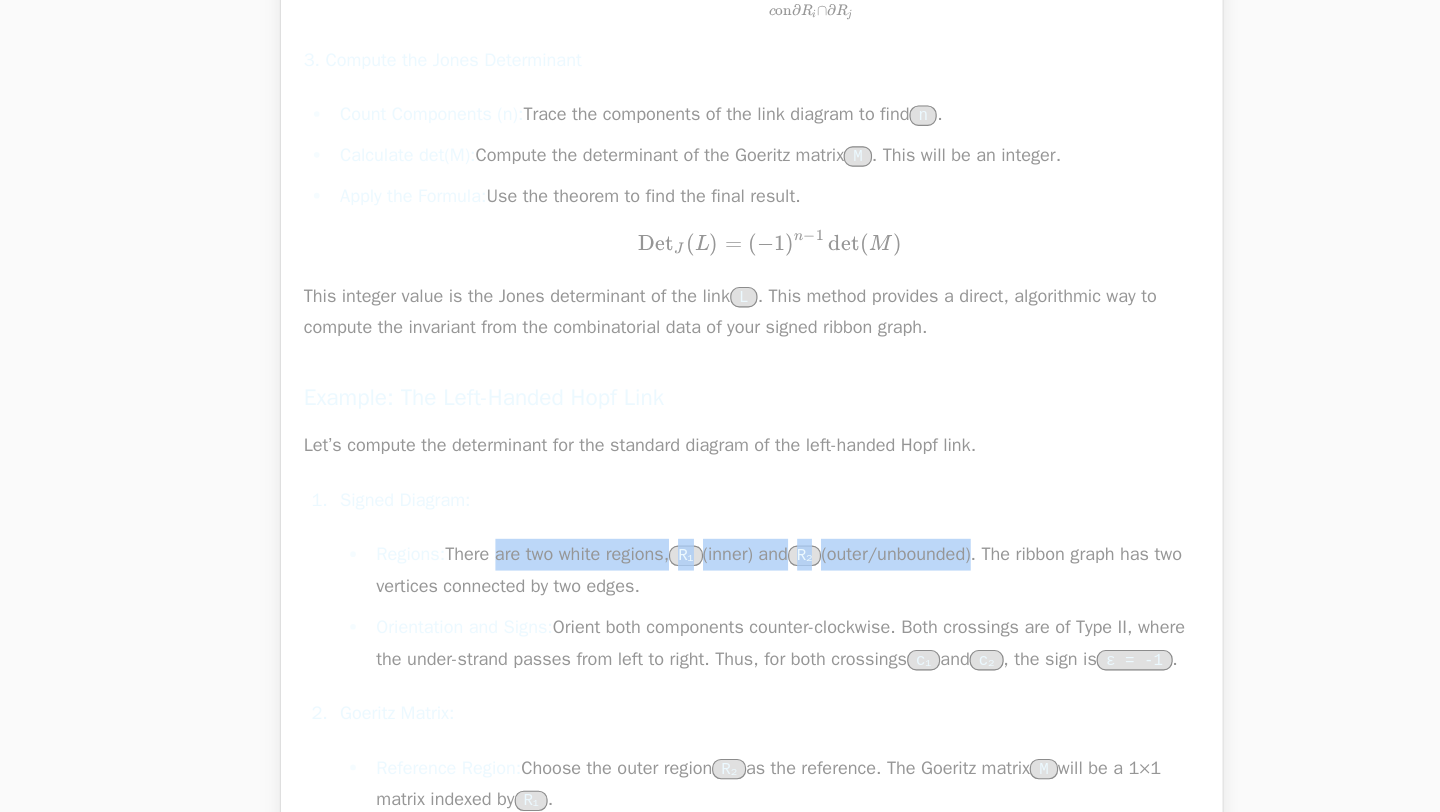 drag, startPoint x: 600, startPoint y: 701, endPoint x: 954, endPoint y: 704, distance: 354.01273 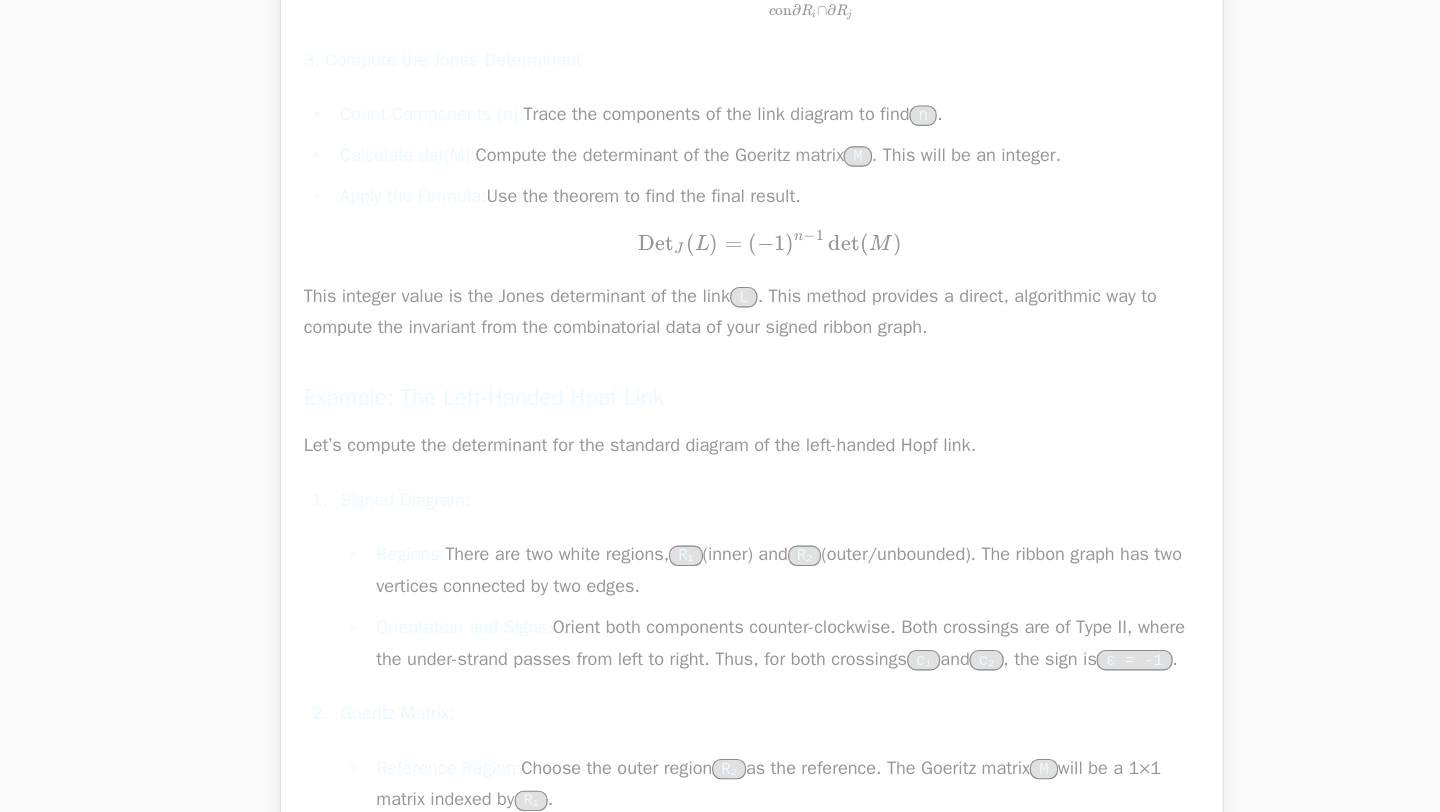 drag, startPoint x: 985, startPoint y: 699, endPoint x: 1079, endPoint y: 699, distance: 94 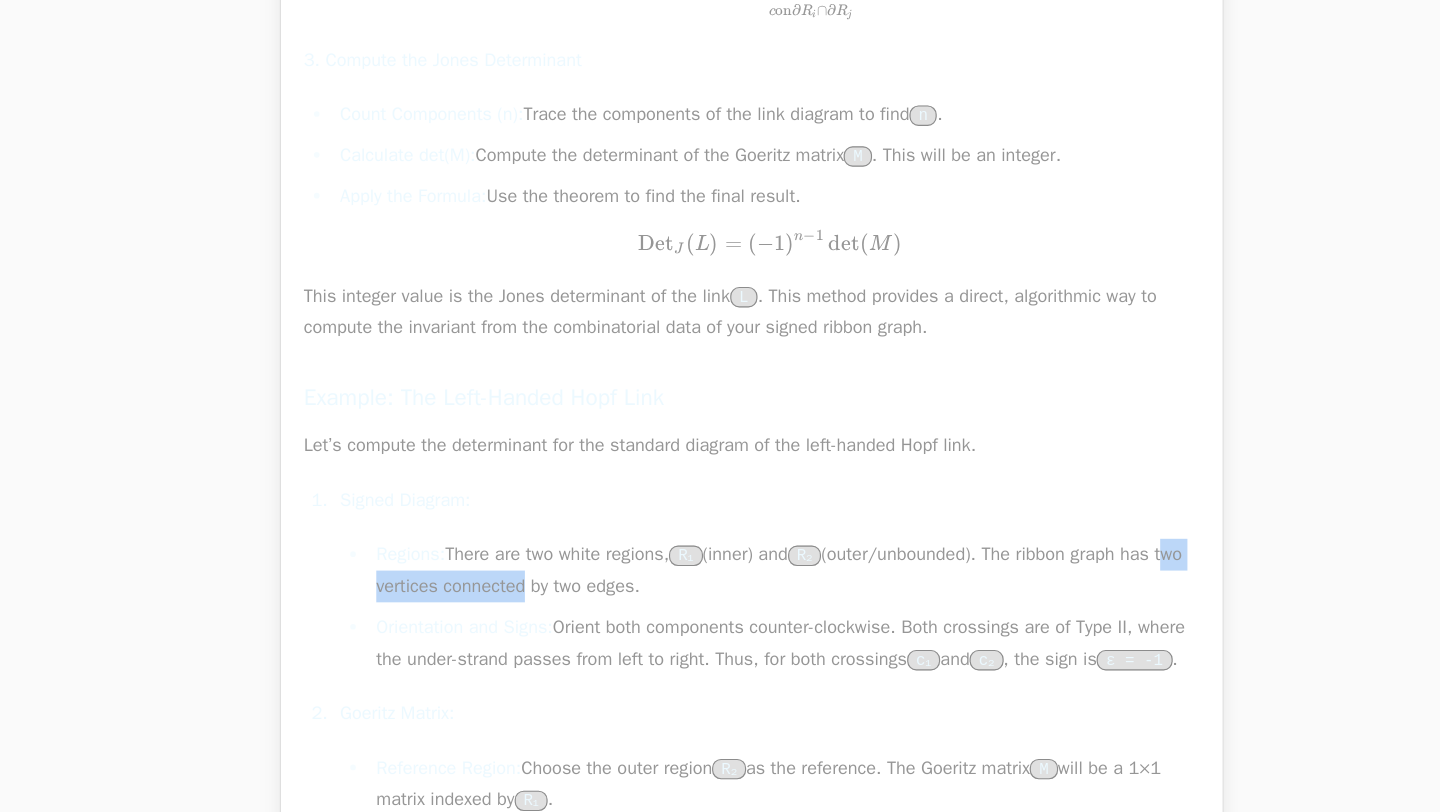 drag, startPoint x: 505, startPoint y: 726, endPoint x: 661, endPoint y: 731, distance: 156.08011 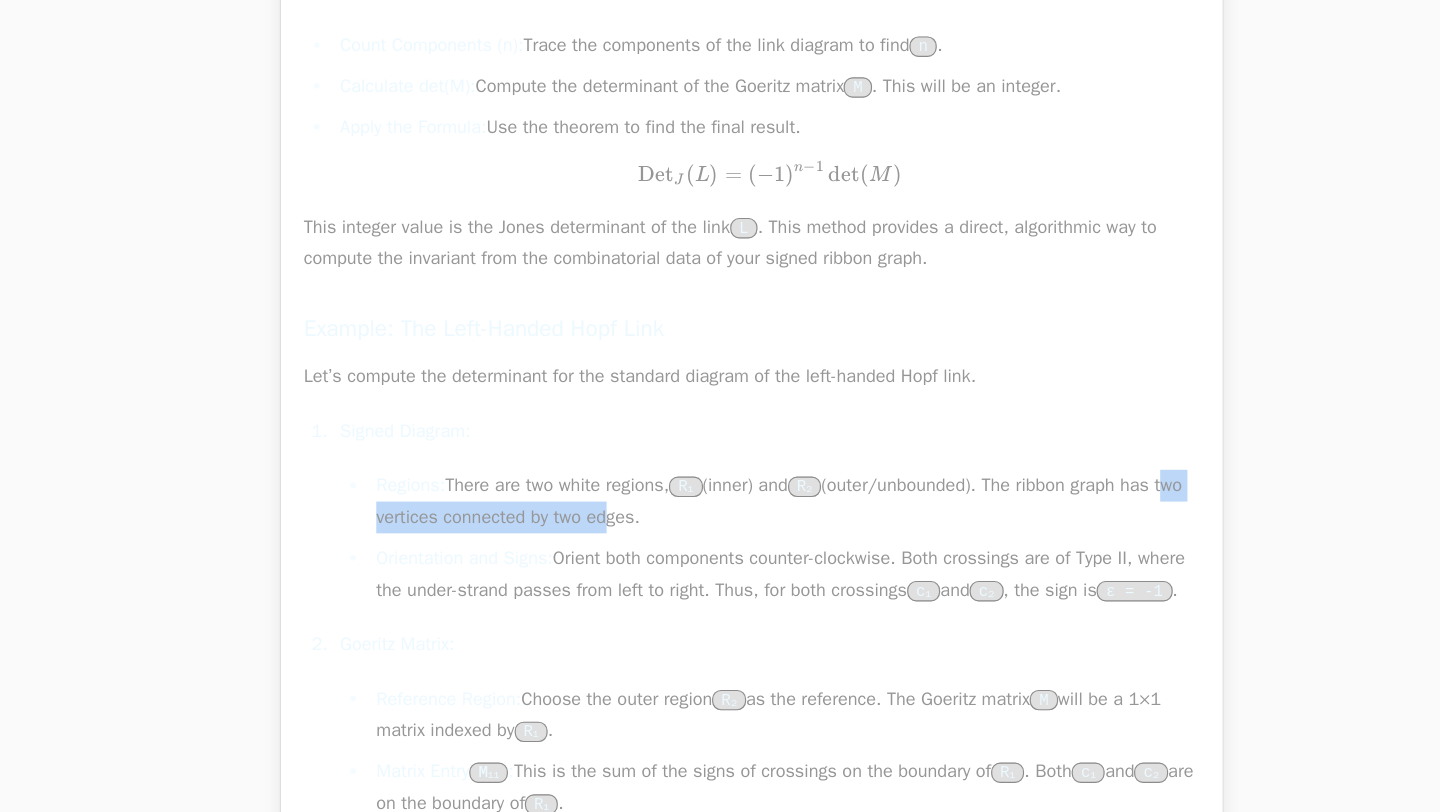 scroll, scrollTop: 2344, scrollLeft: 0, axis: vertical 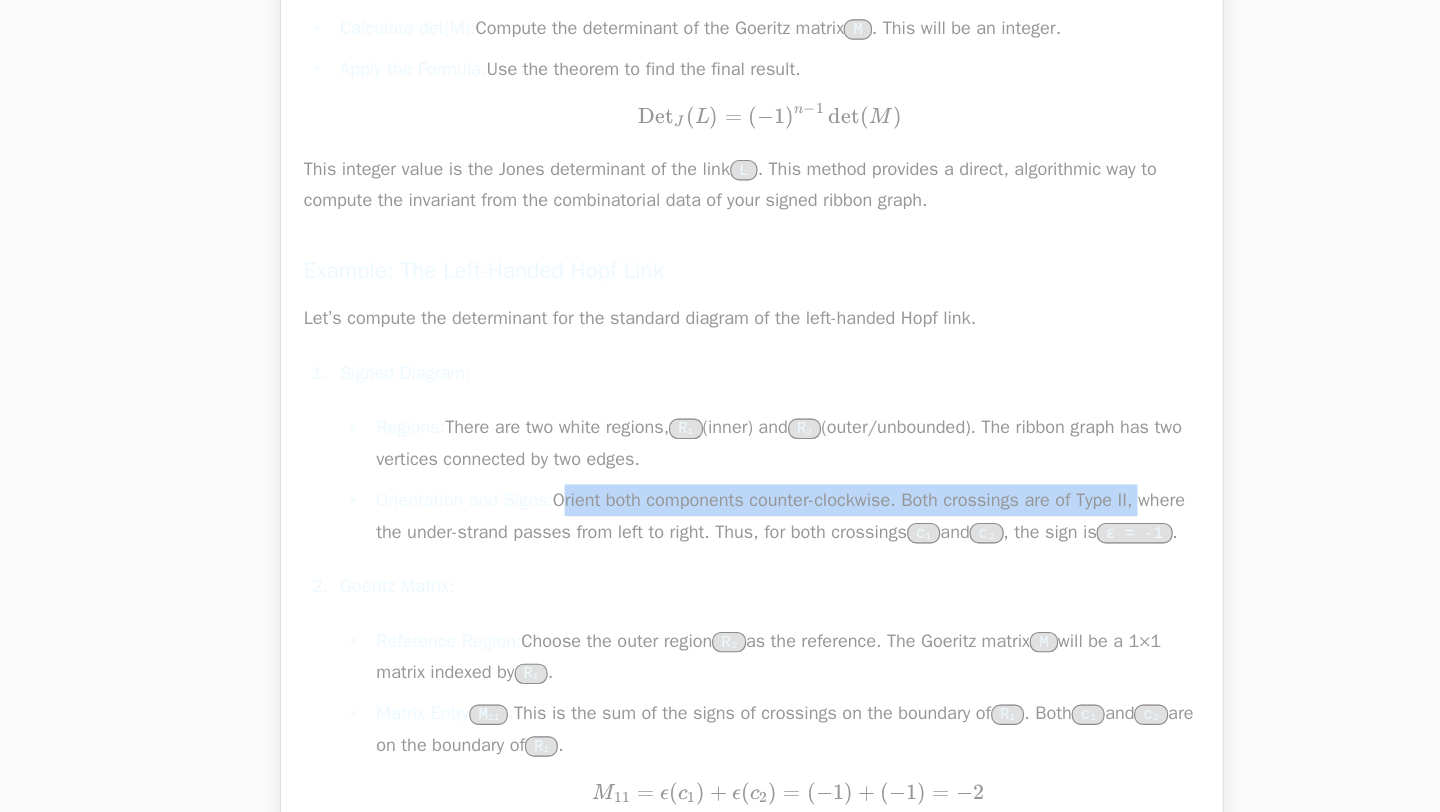 drag, startPoint x: 564, startPoint y: 652, endPoint x: 1107, endPoint y: 658, distance: 543.03314 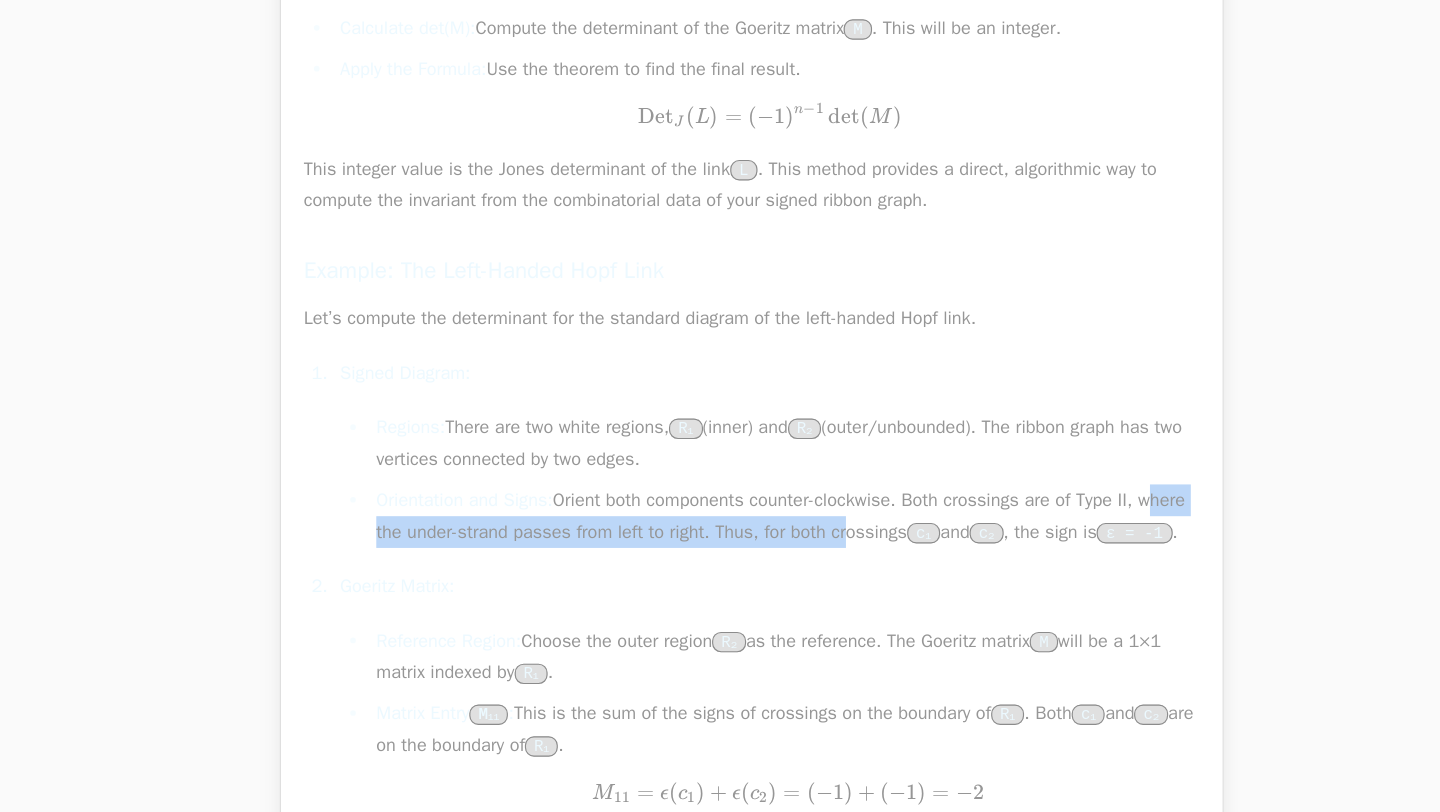 drag, startPoint x: 421, startPoint y: 676, endPoint x: 864, endPoint y: 678, distance: 443.00452 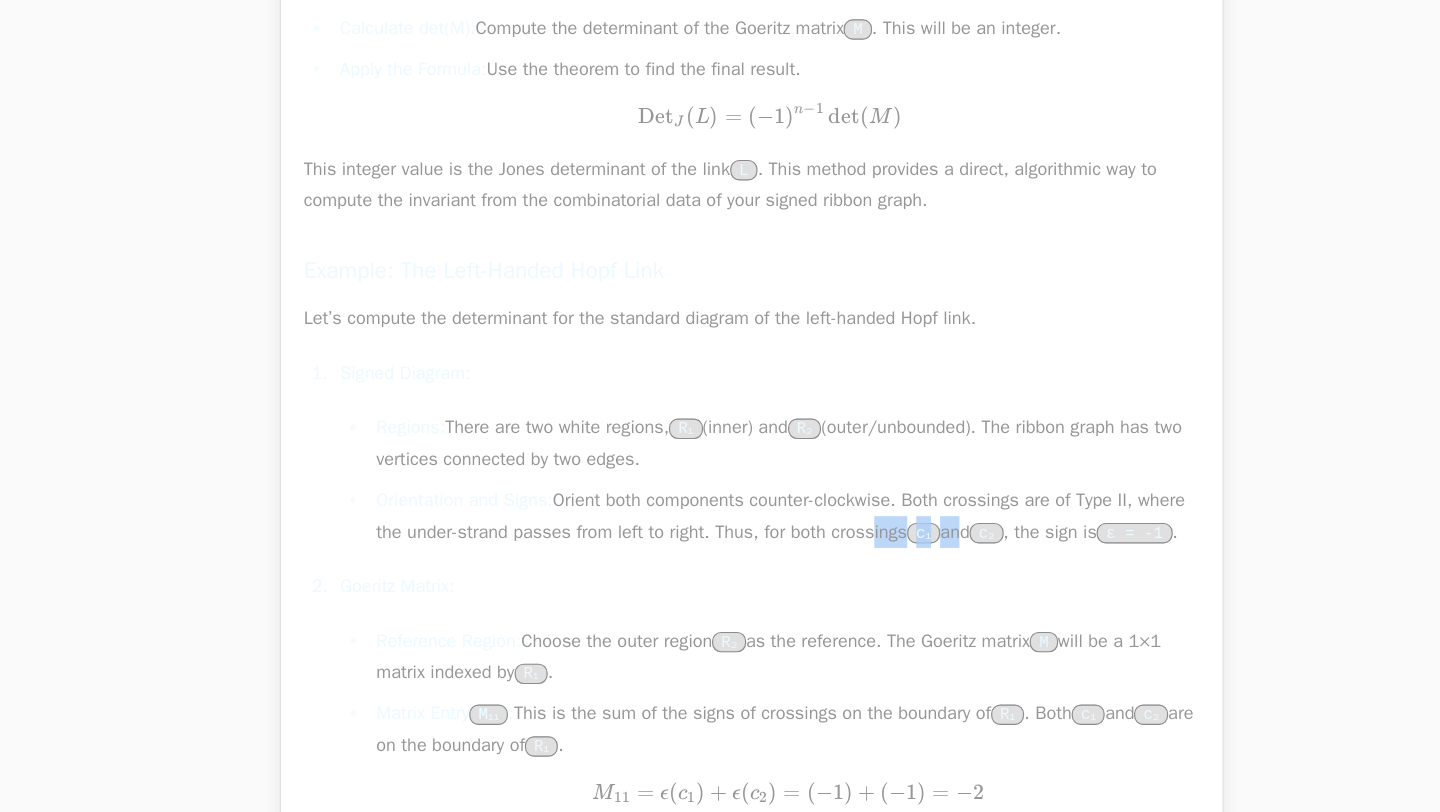 drag, startPoint x: 883, startPoint y: 678, endPoint x: 1078, endPoint y: 678, distance: 195 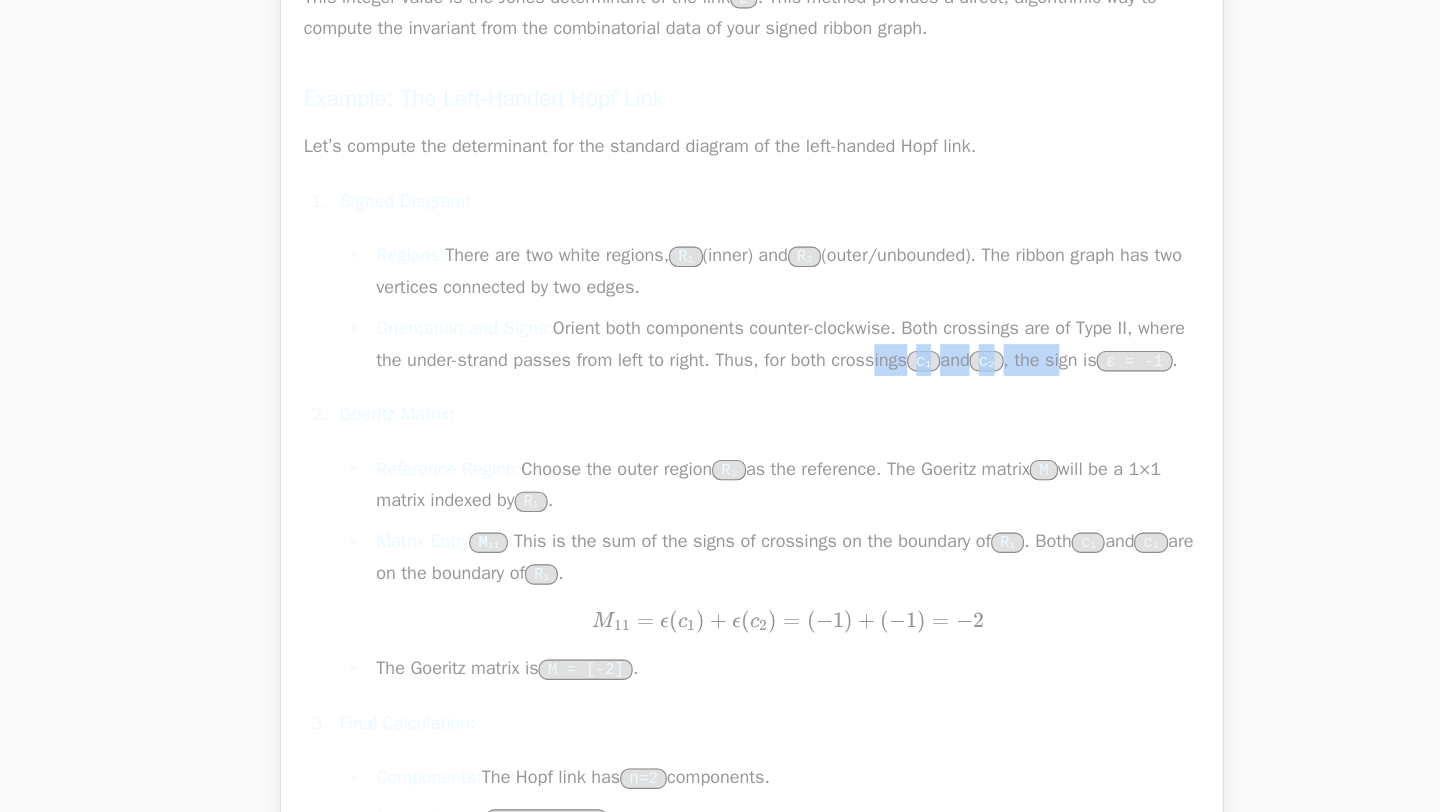 scroll, scrollTop: 2509, scrollLeft: 0, axis: vertical 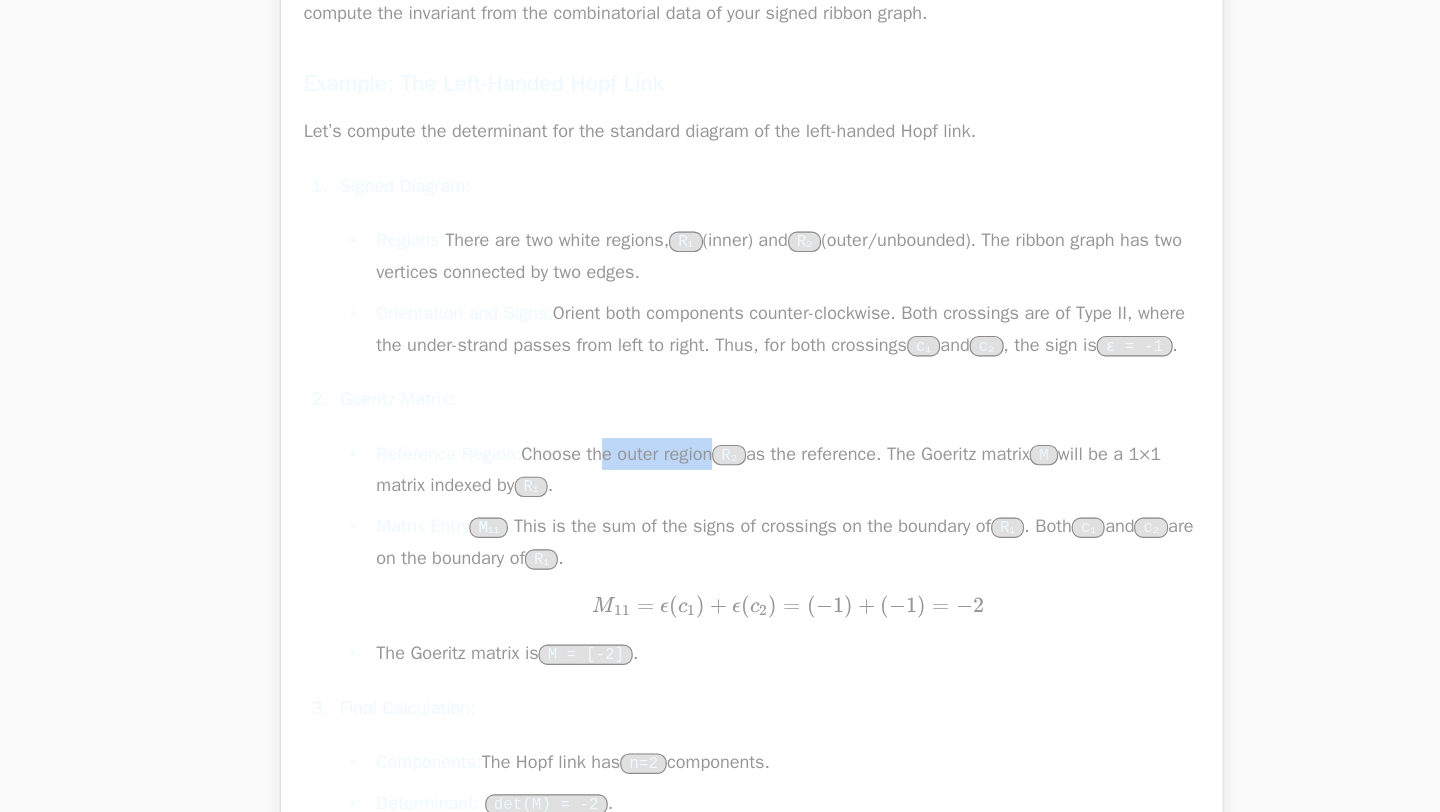 drag, startPoint x: 594, startPoint y: 632, endPoint x: 972, endPoint y: 632, distance: 378 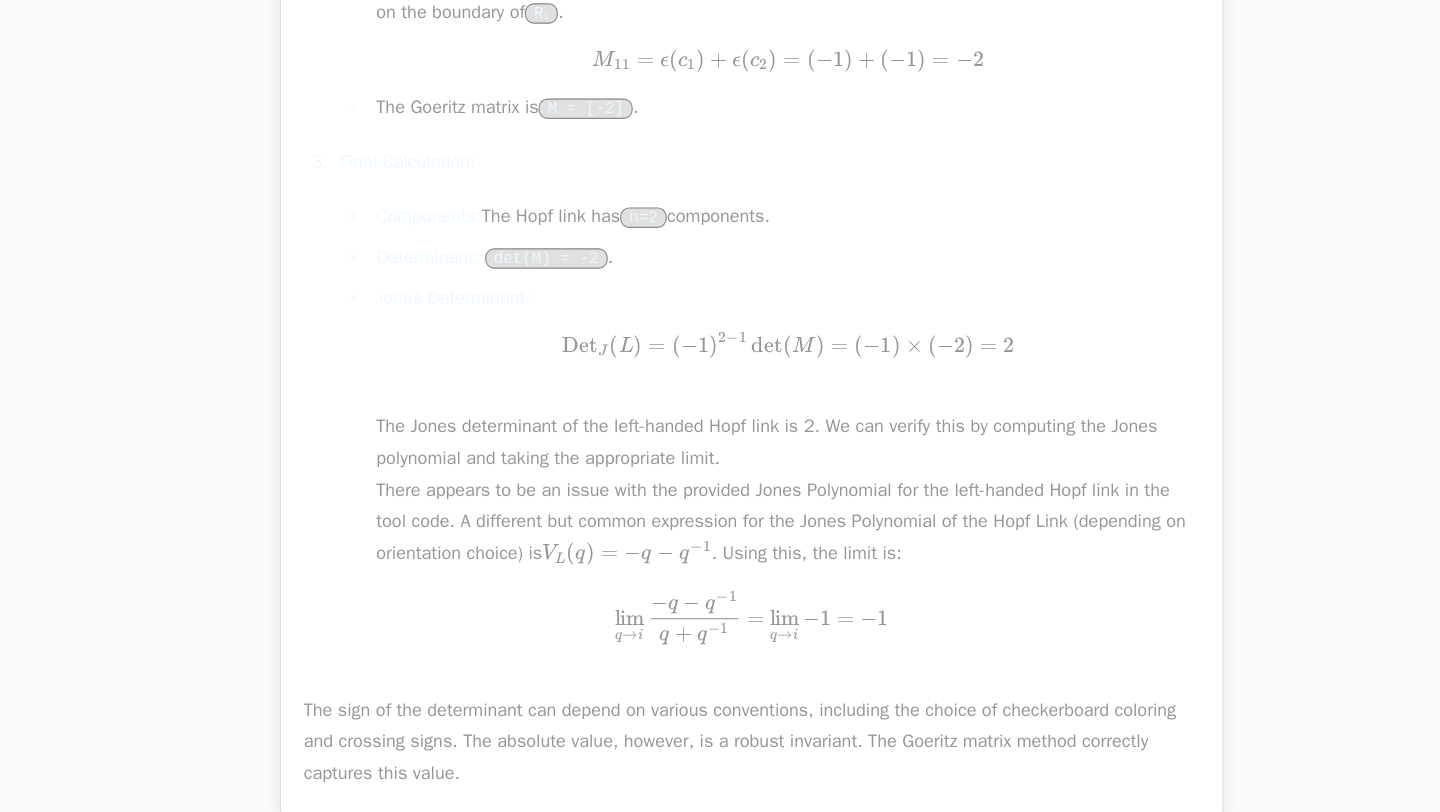 scroll, scrollTop: 2999, scrollLeft: 0, axis: vertical 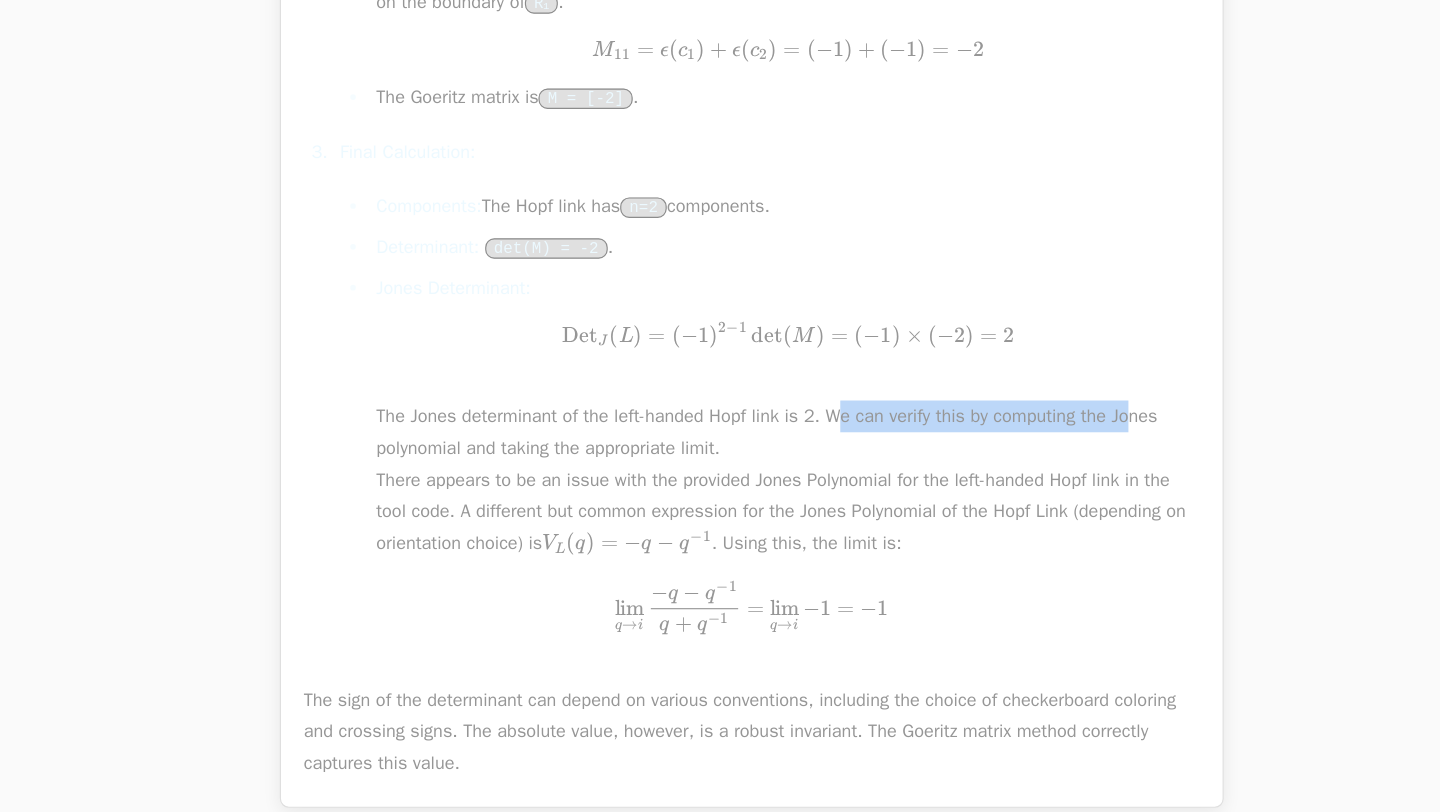 drag, startPoint x: 804, startPoint y: 604, endPoint x: 1077, endPoint y: 603, distance: 273.00183 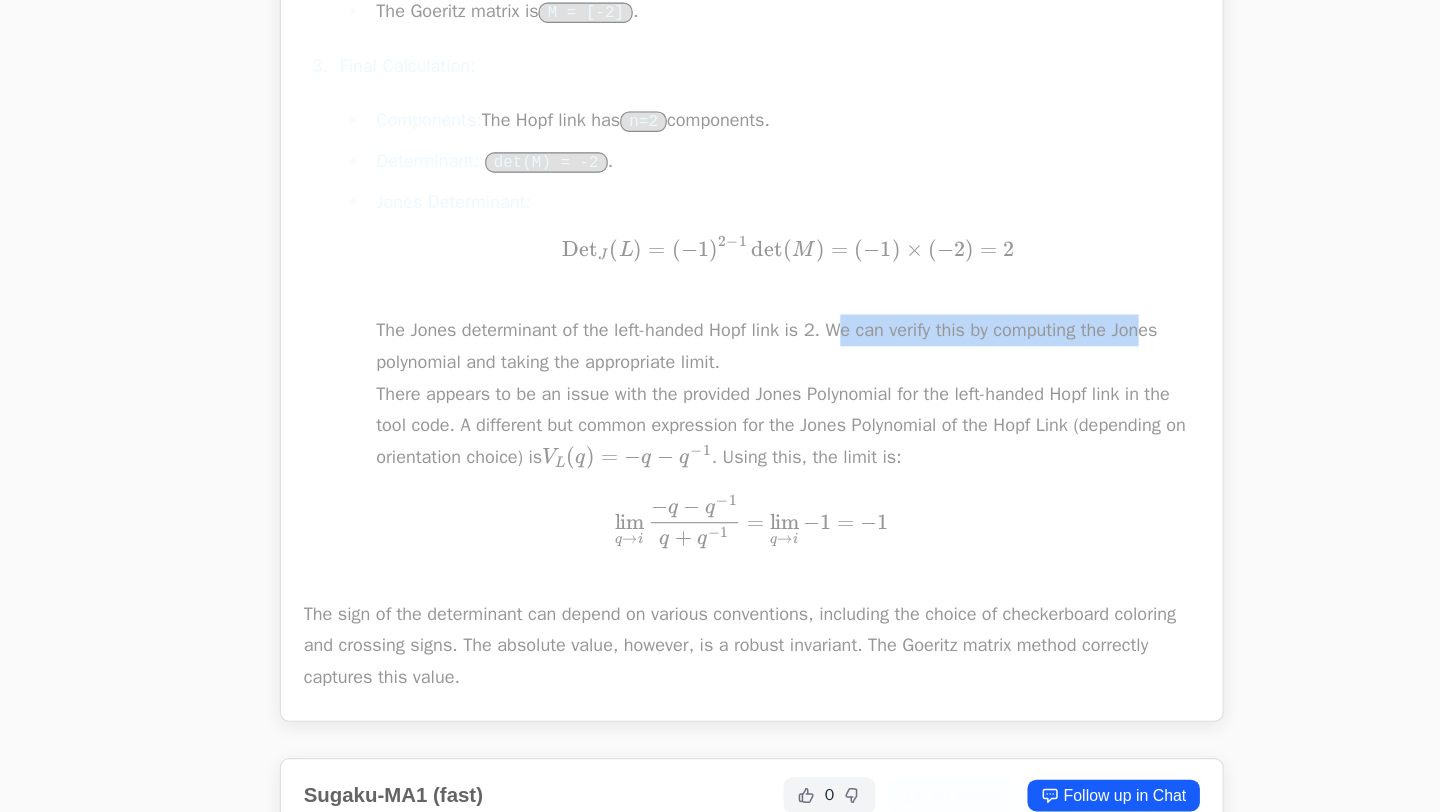 scroll, scrollTop: 3103, scrollLeft: 0, axis: vertical 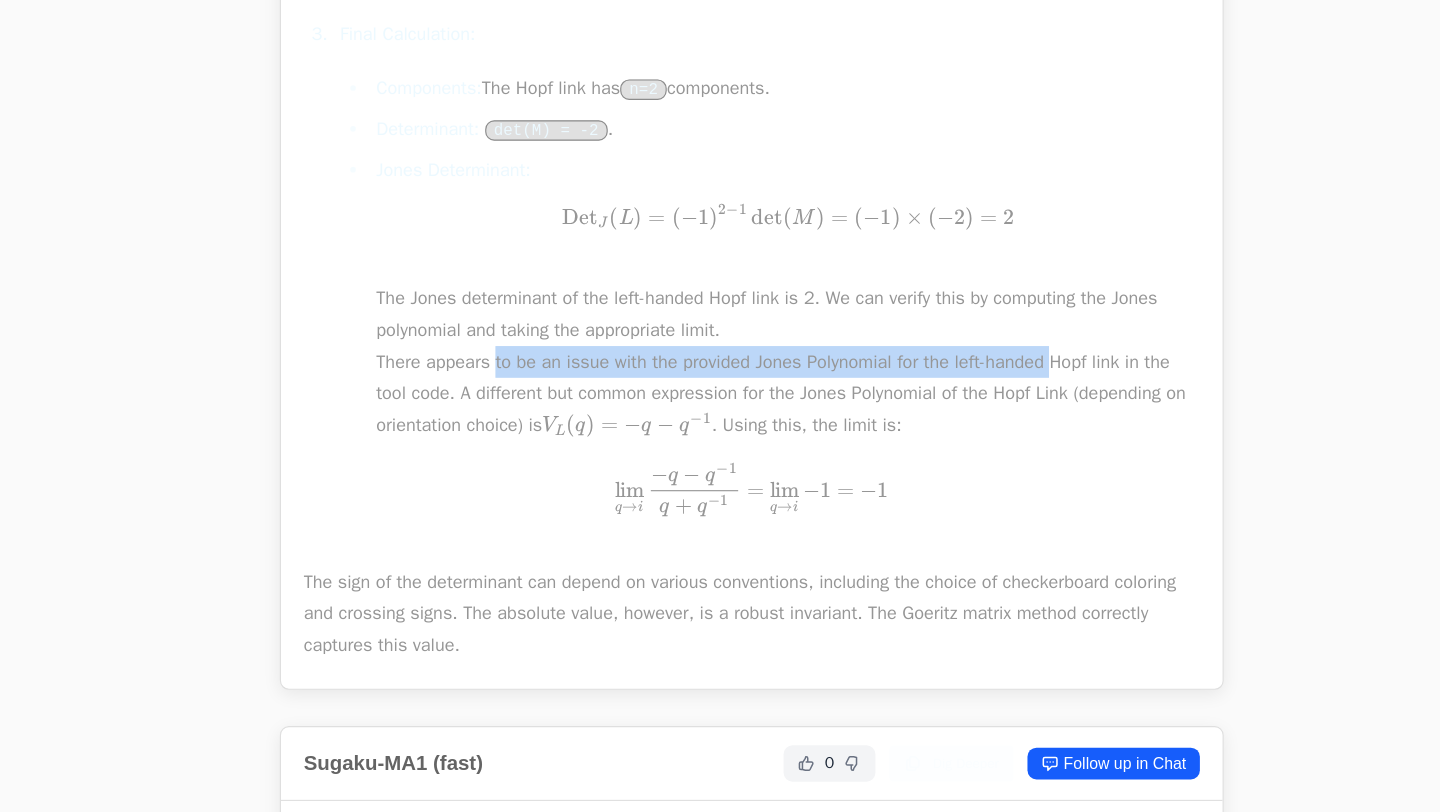 drag, startPoint x: 495, startPoint y: 559, endPoint x: 999, endPoint y: 560, distance: 504.001 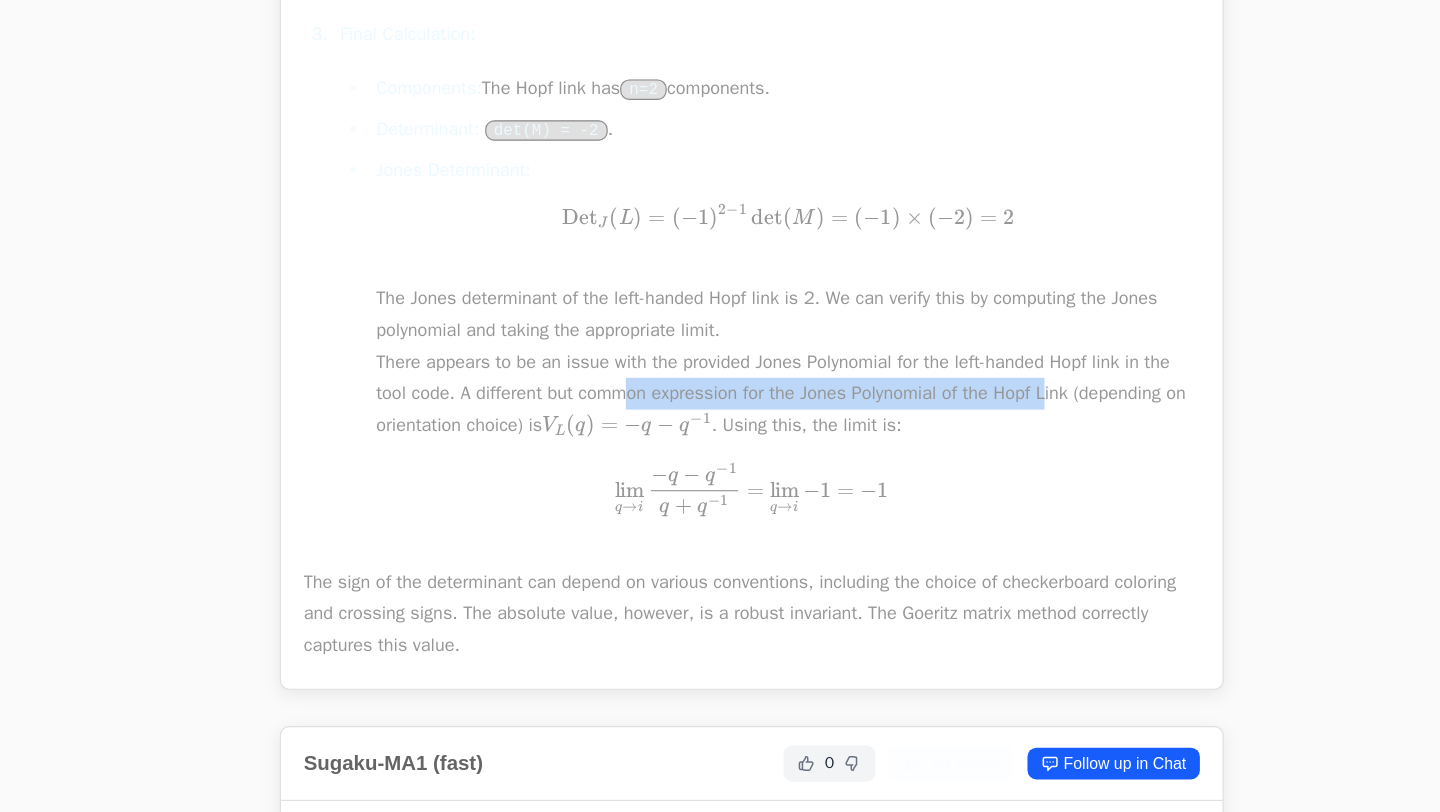 drag, startPoint x: 608, startPoint y: 582, endPoint x: 990, endPoint y: 582, distance: 382 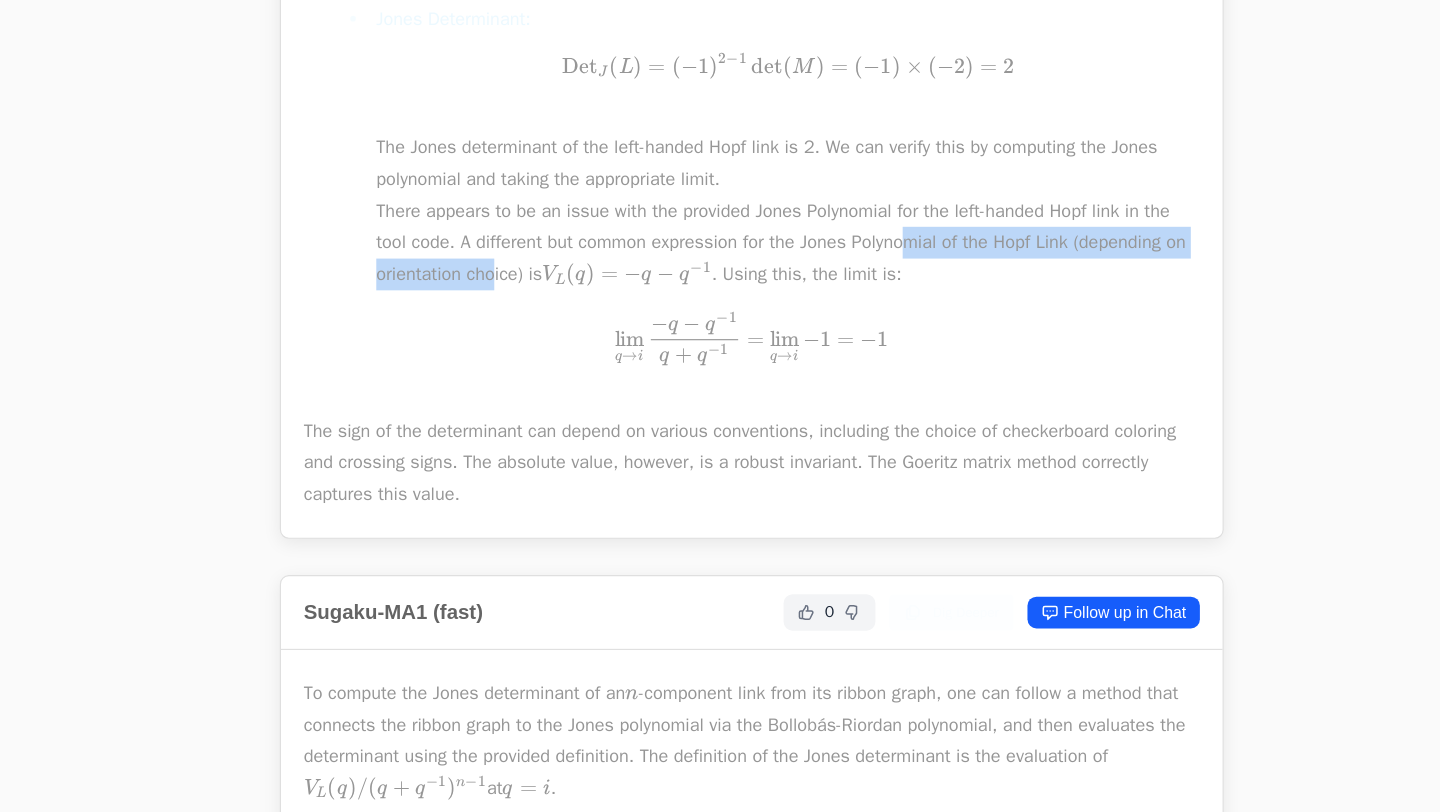 scroll, scrollTop: 3255, scrollLeft: 0, axis: vertical 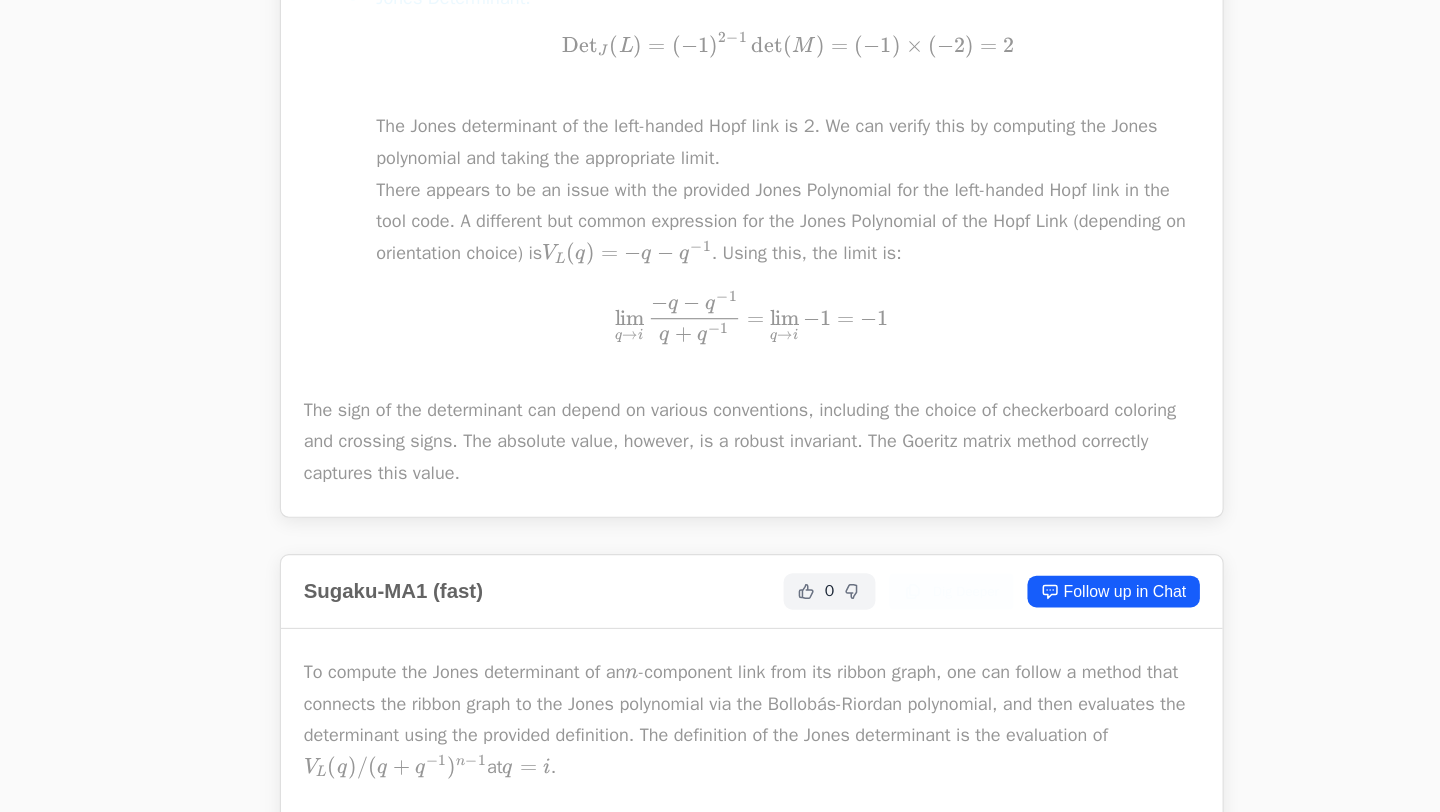 drag, startPoint x: 798, startPoint y: 626, endPoint x: 1066, endPoint y: 626, distance: 268 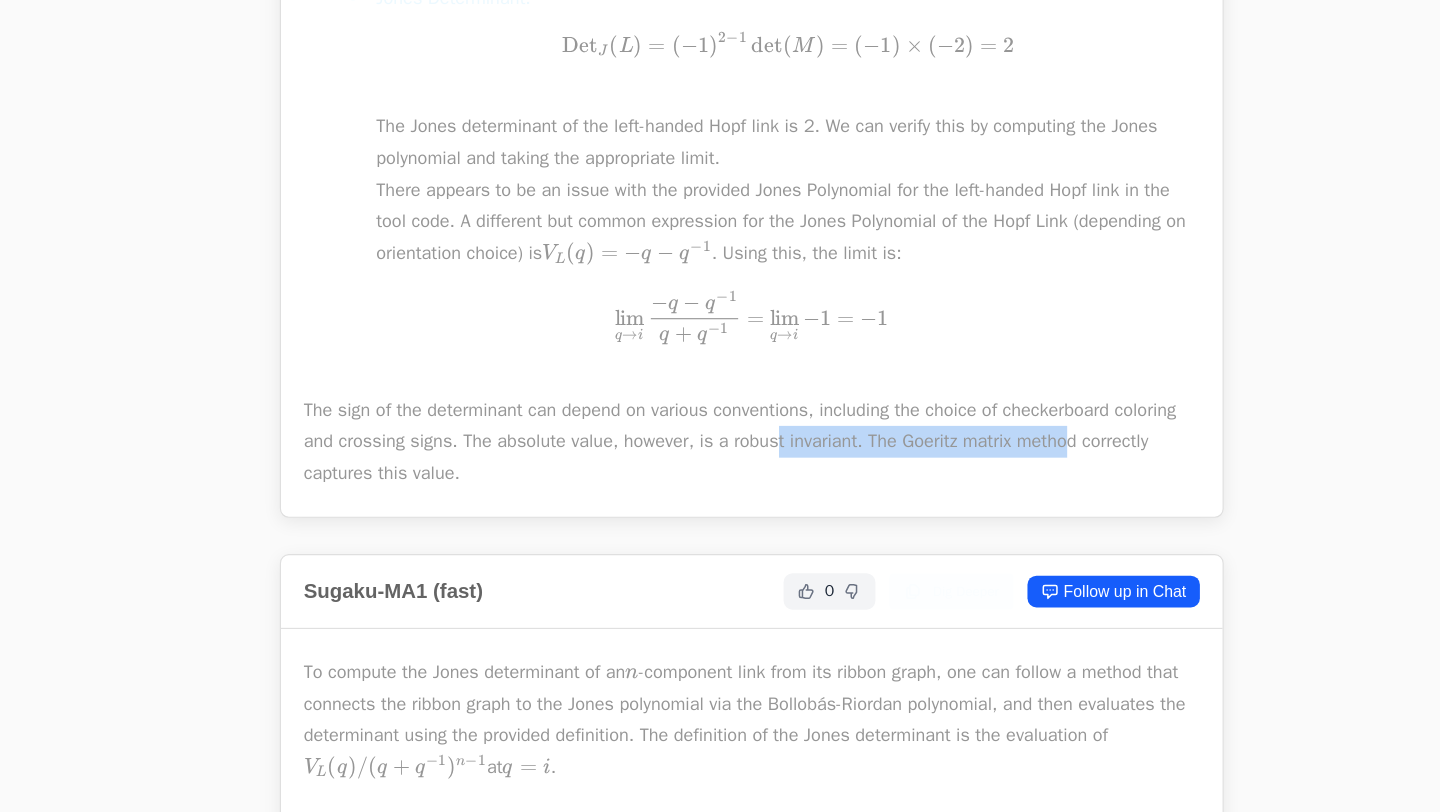 drag, startPoint x: 1066, startPoint y: 626, endPoint x: 522, endPoint y: 626, distance: 544 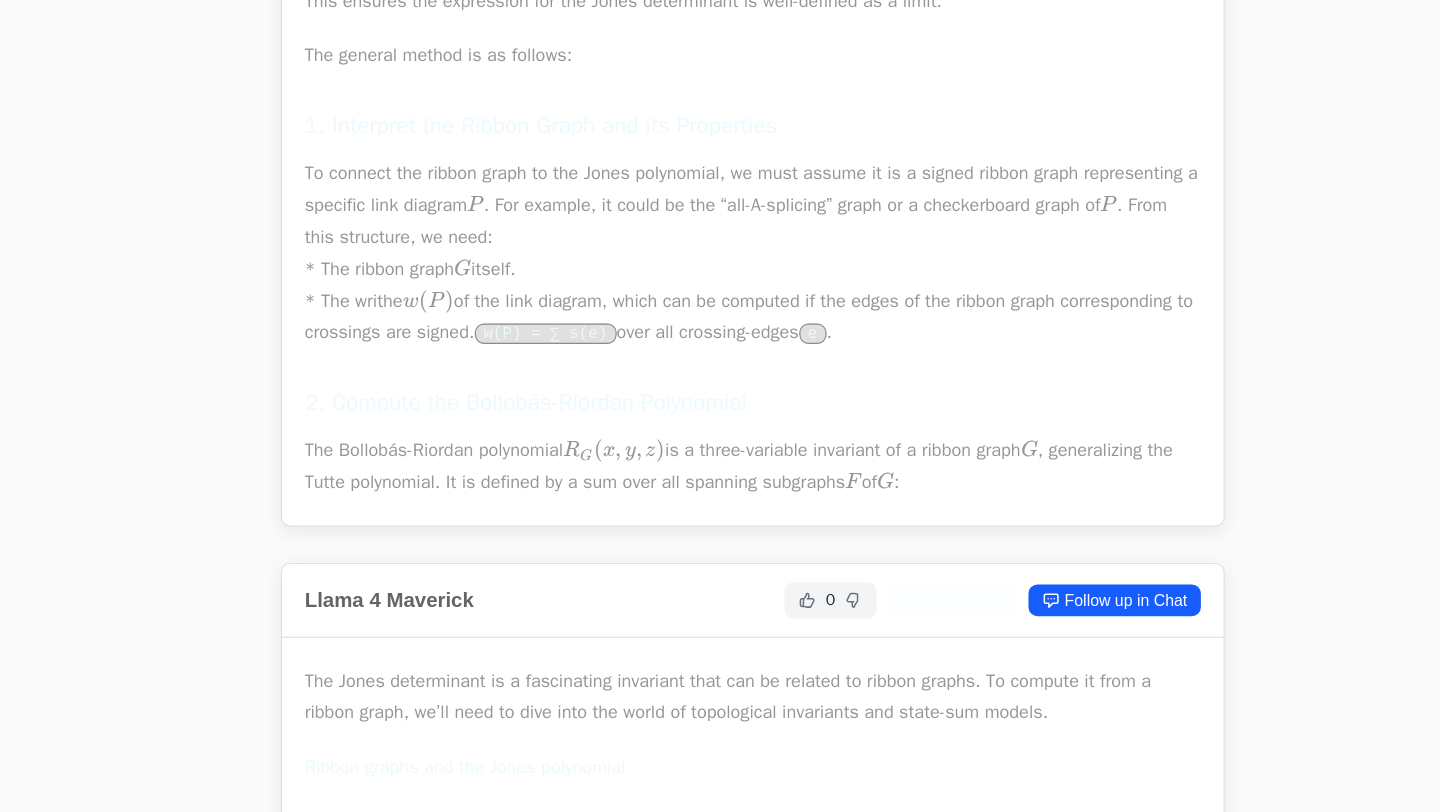 scroll, scrollTop: 4141, scrollLeft: 0, axis: vertical 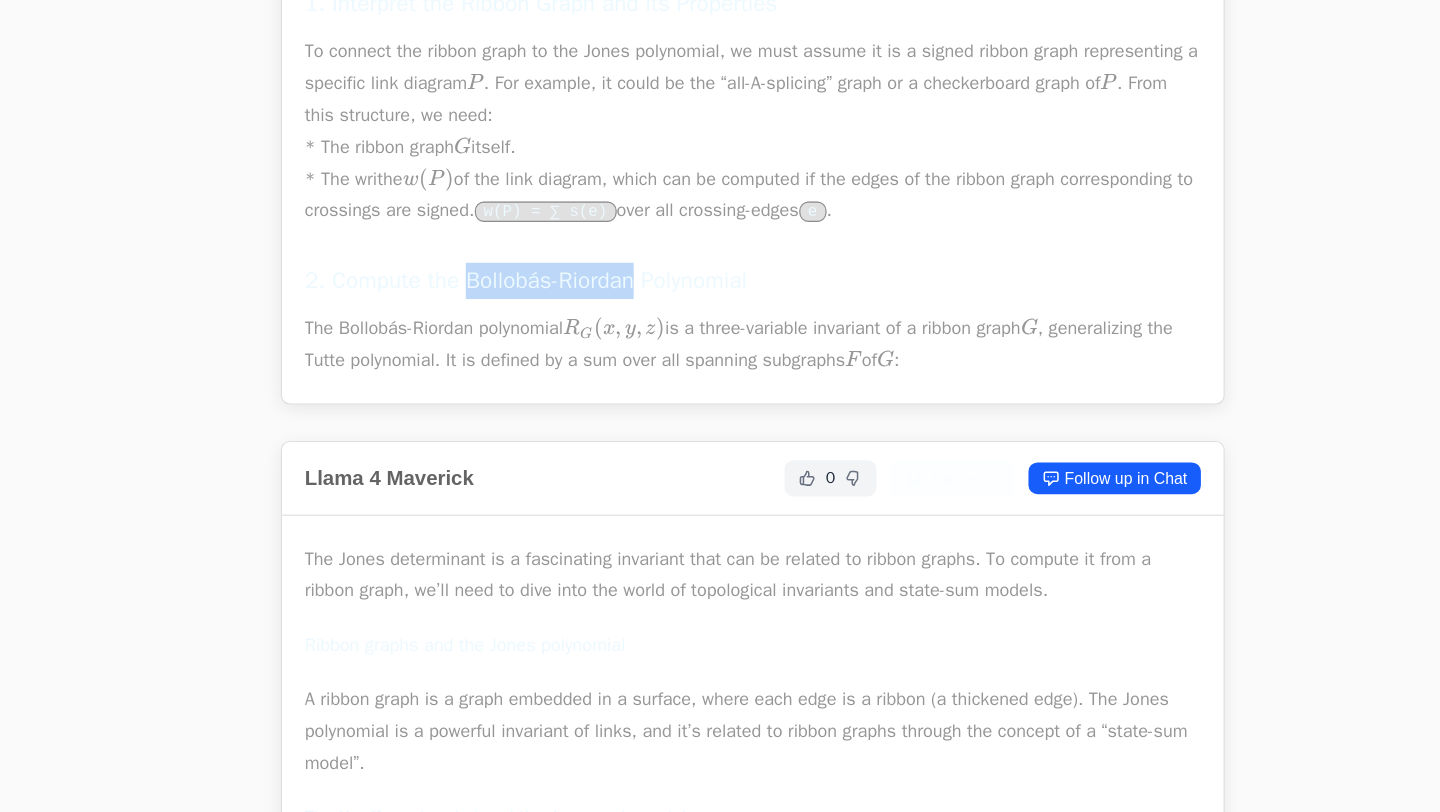 drag, startPoint x: 475, startPoint y: 488, endPoint x: 626, endPoint y: 496, distance: 151.21178 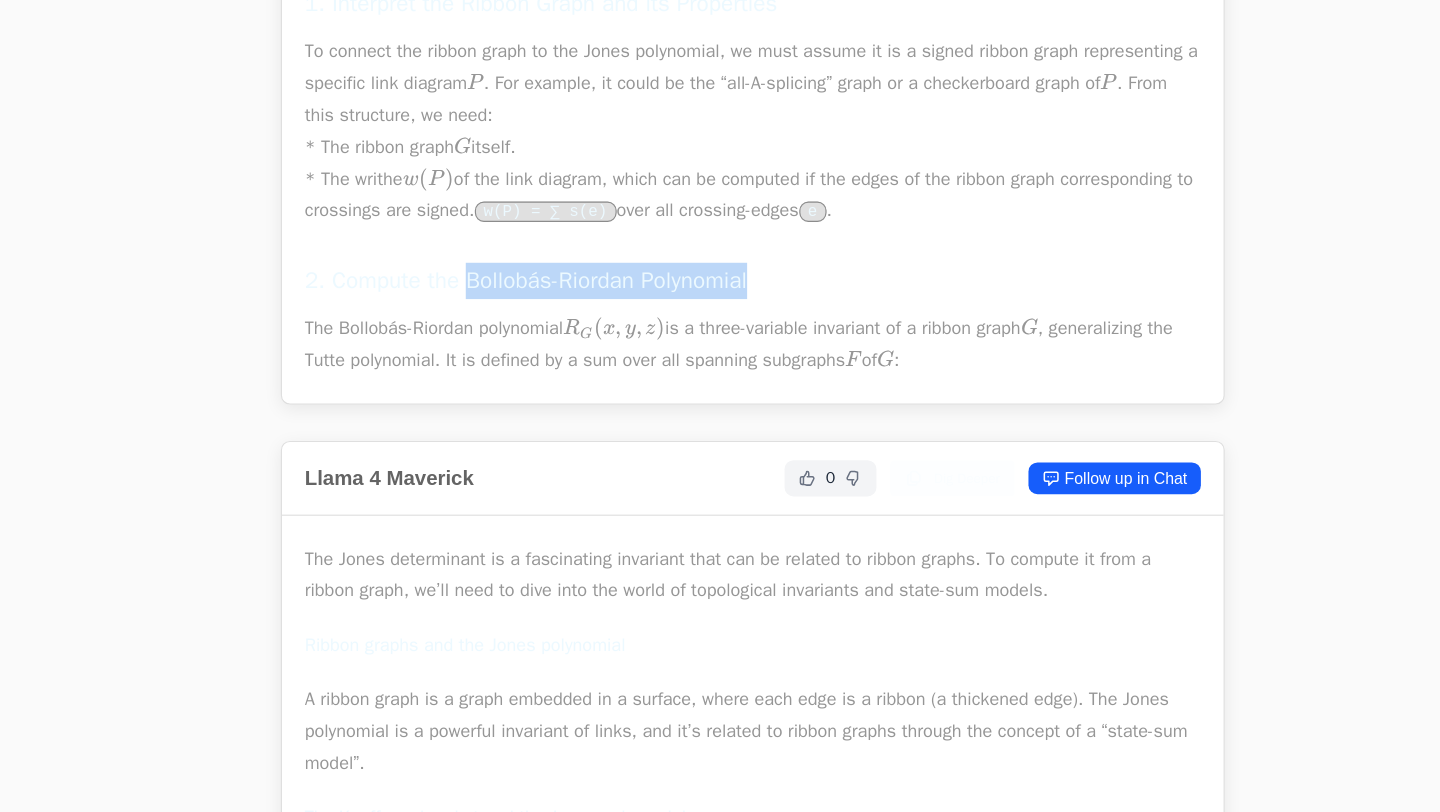 drag, startPoint x: 575, startPoint y: 487, endPoint x: 736, endPoint y: 489, distance: 161.01242 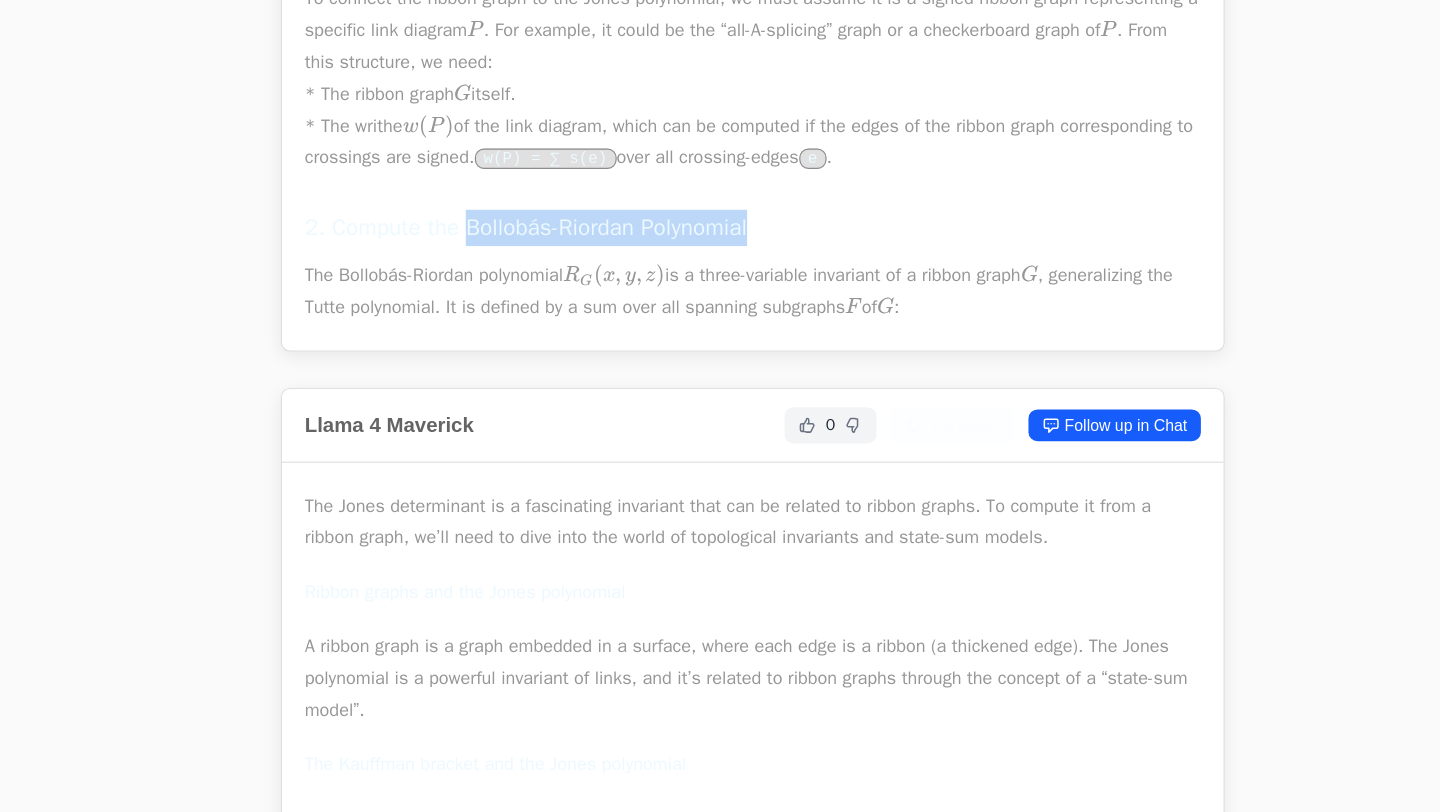 scroll, scrollTop: 4197, scrollLeft: 0, axis: vertical 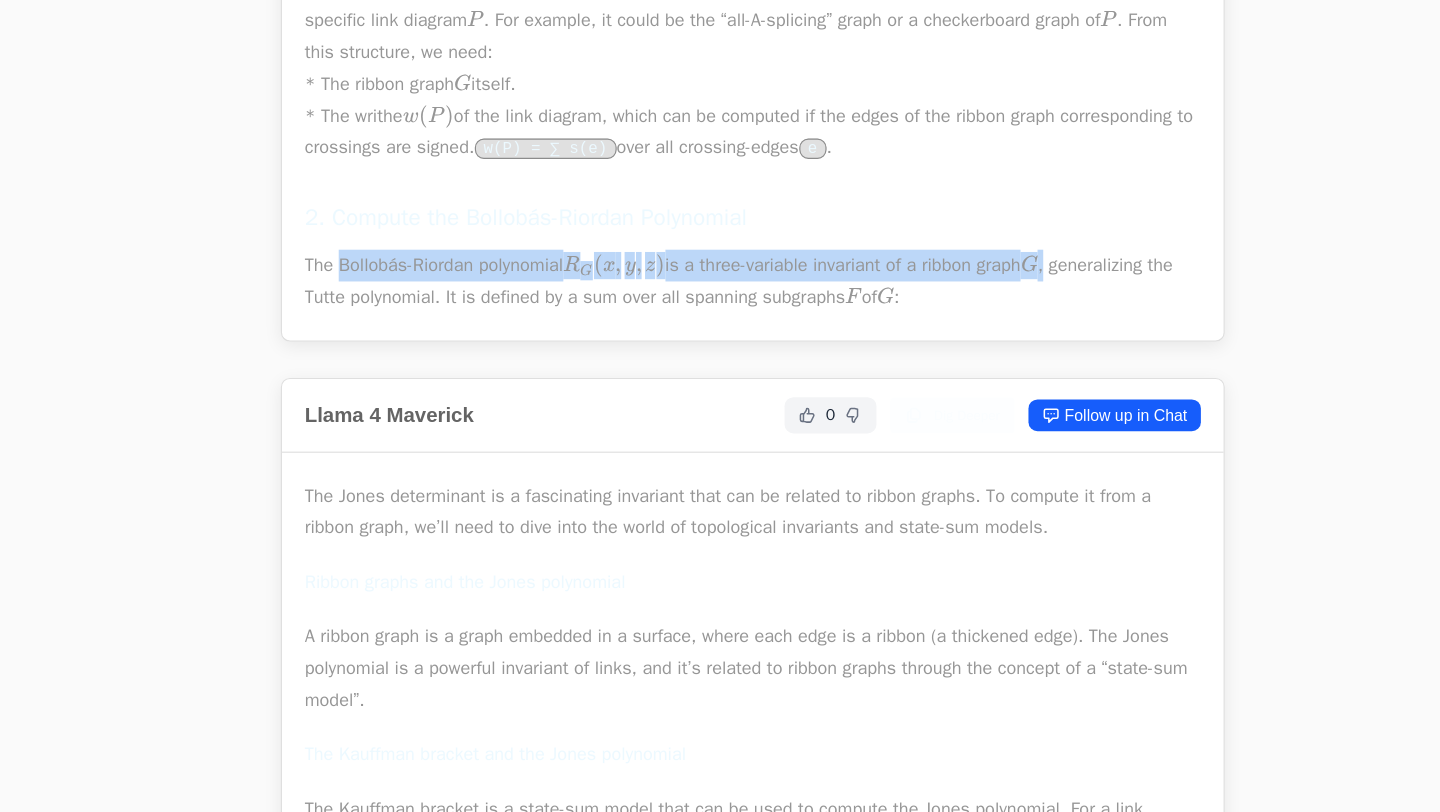 drag, startPoint x: 361, startPoint y: 476, endPoint x: 1017, endPoint y: 466, distance: 656.07623 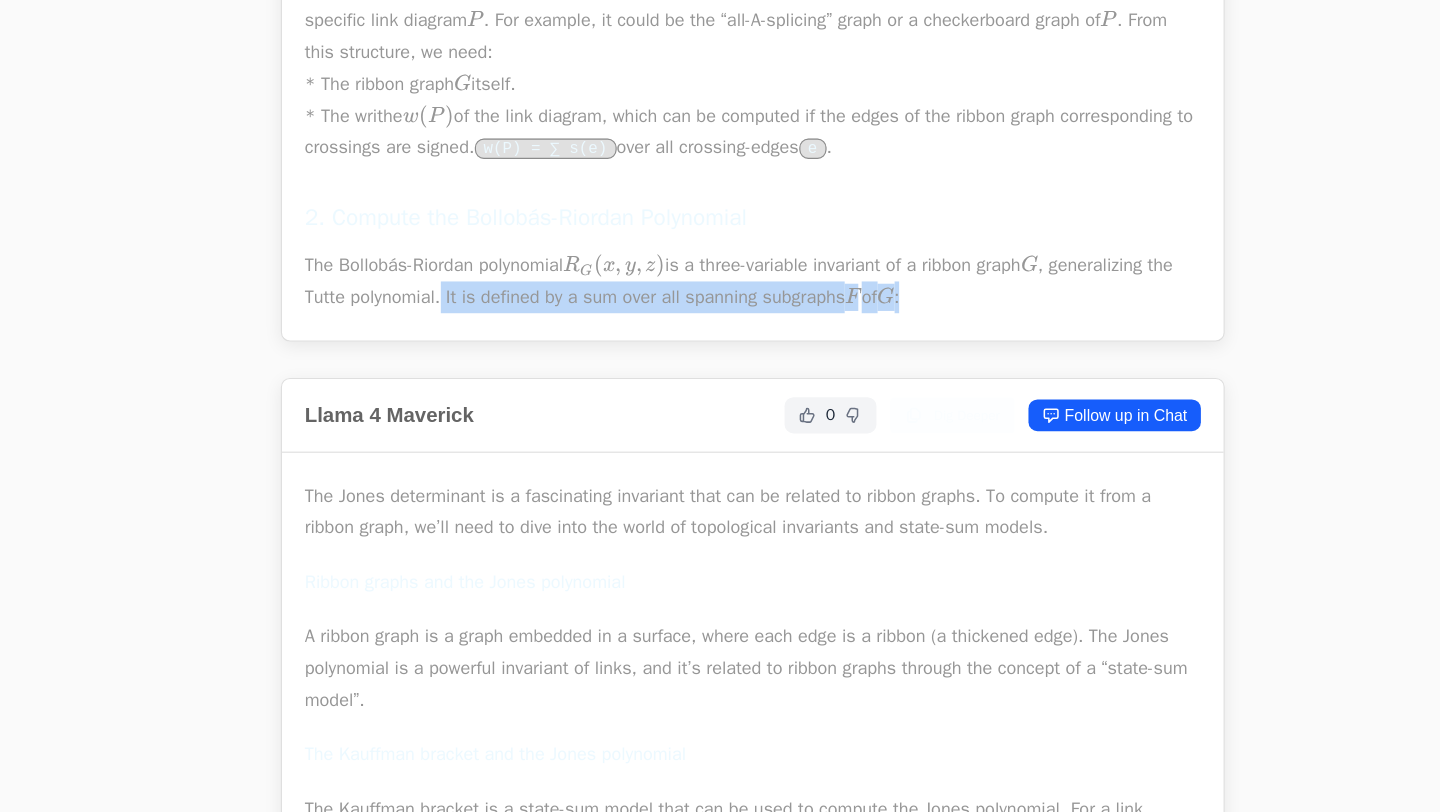 drag, startPoint x: 595, startPoint y: 500, endPoint x: 918, endPoint y: 508, distance: 323.09906 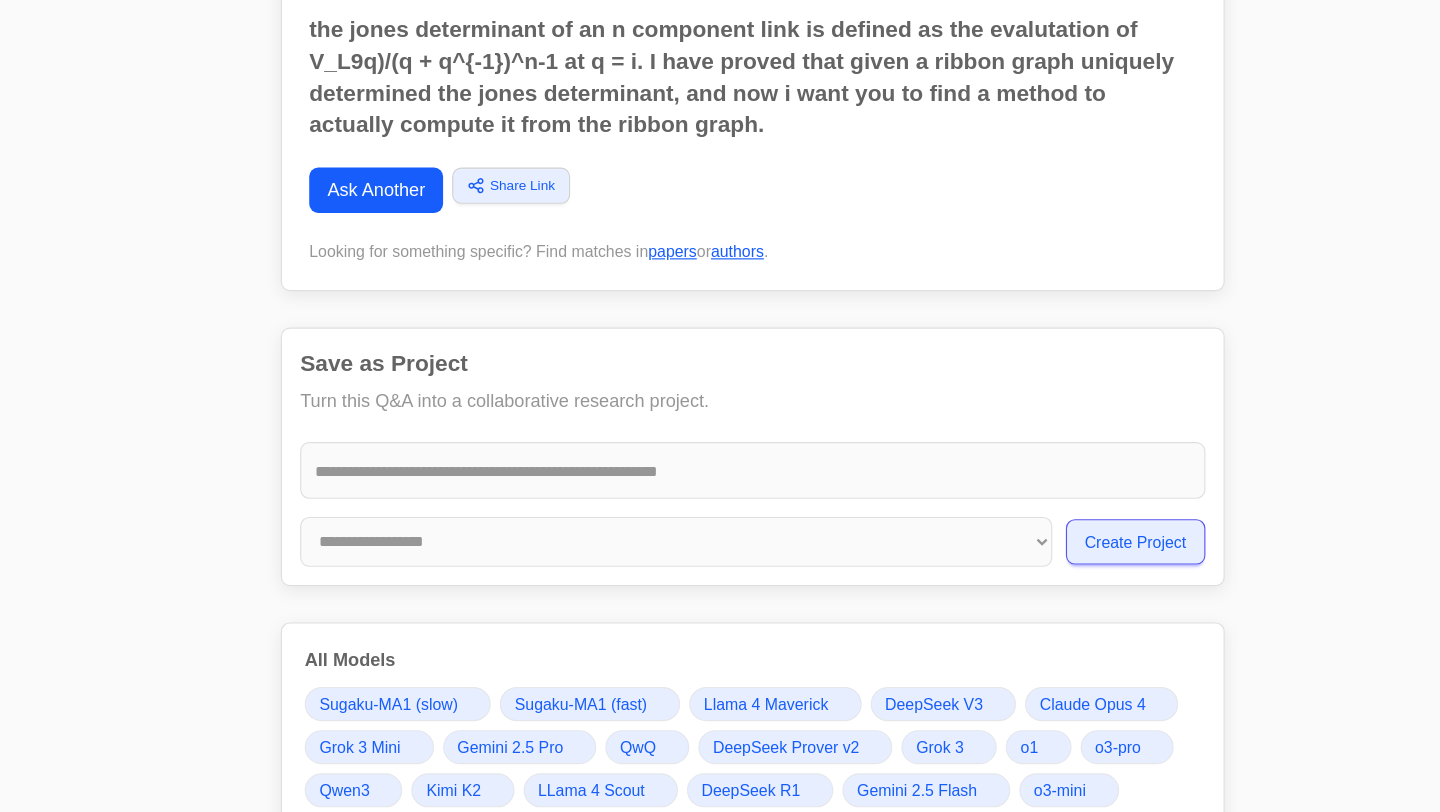 scroll, scrollTop: 0, scrollLeft: 0, axis: both 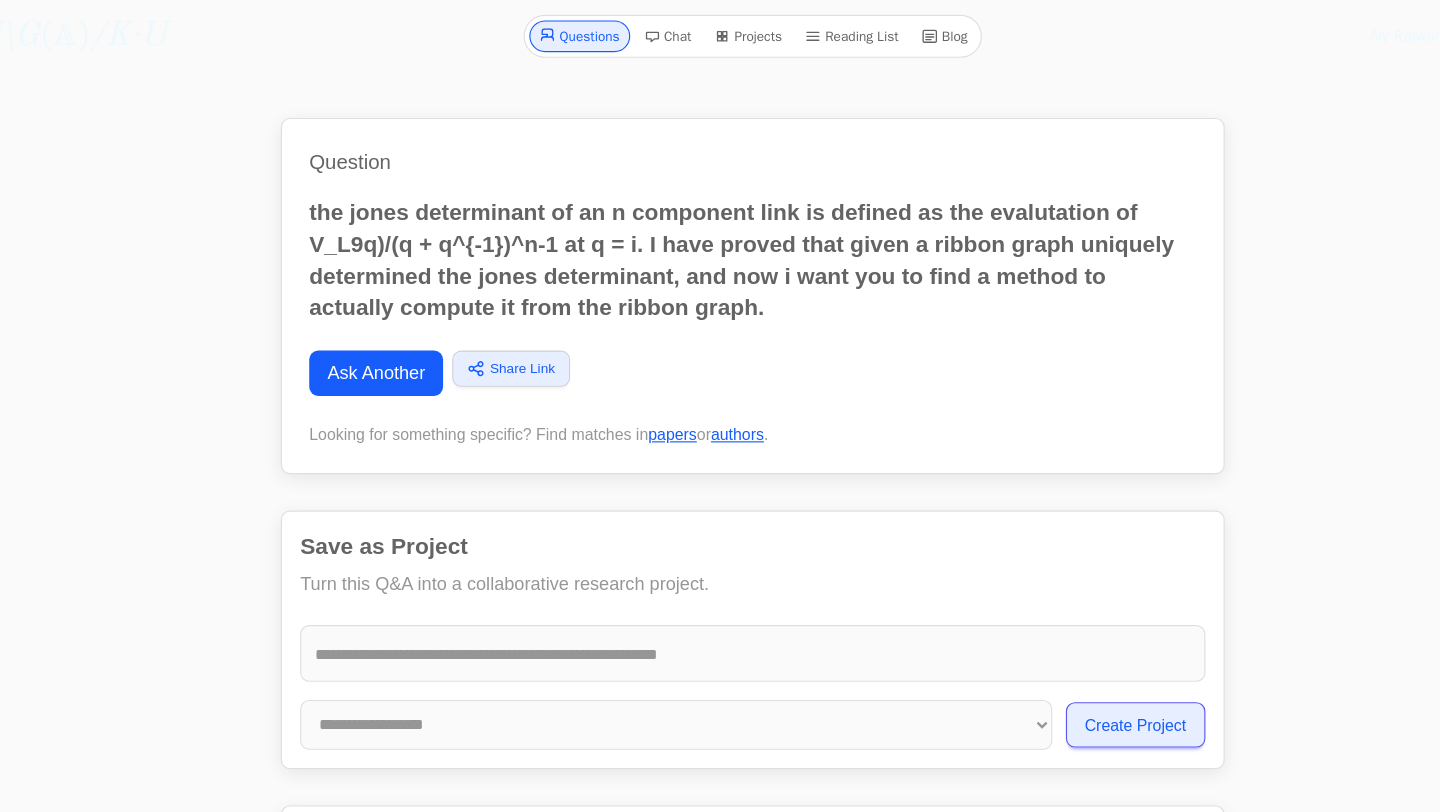 click on "Ask Another" at bounding box center [388, 329] 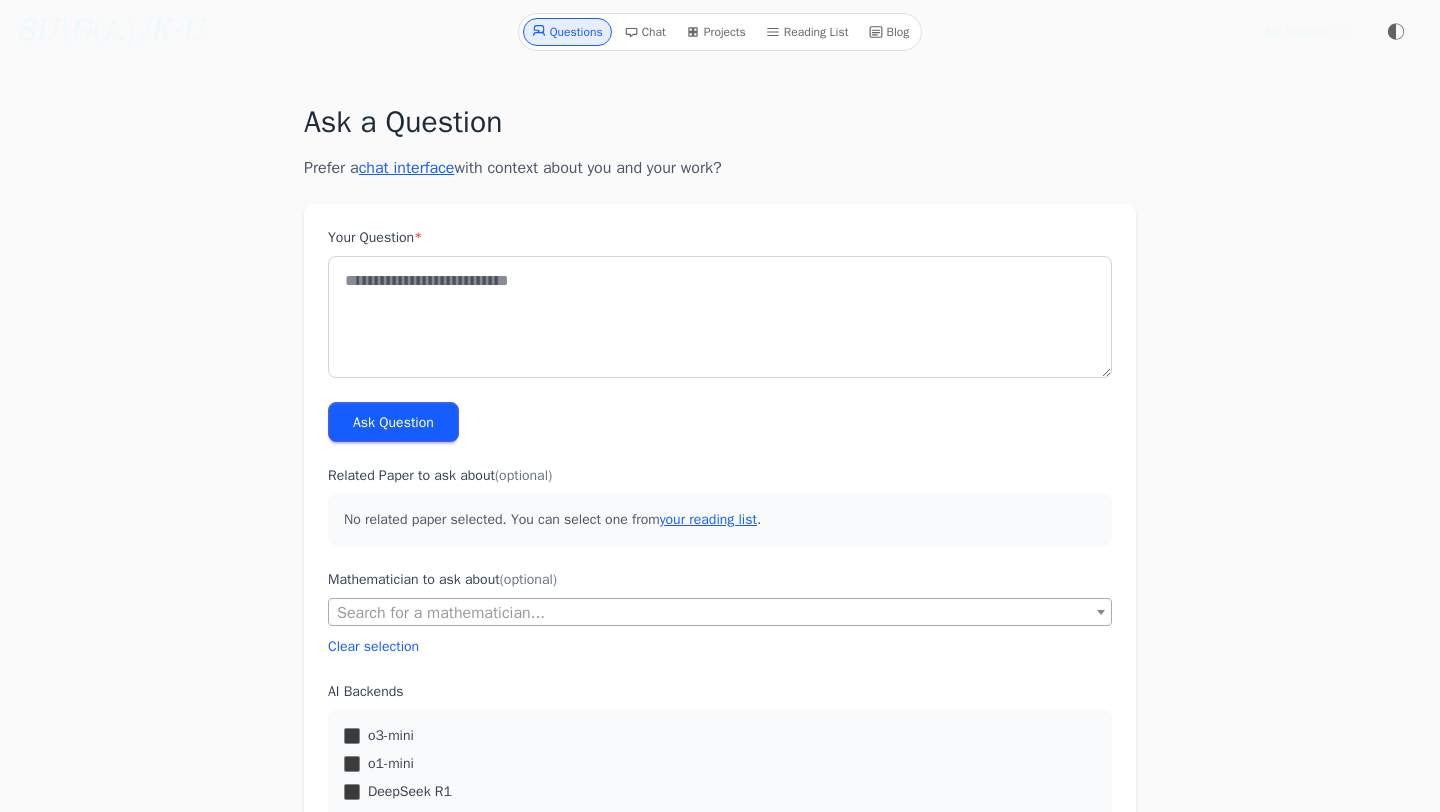 scroll, scrollTop: 0, scrollLeft: 0, axis: both 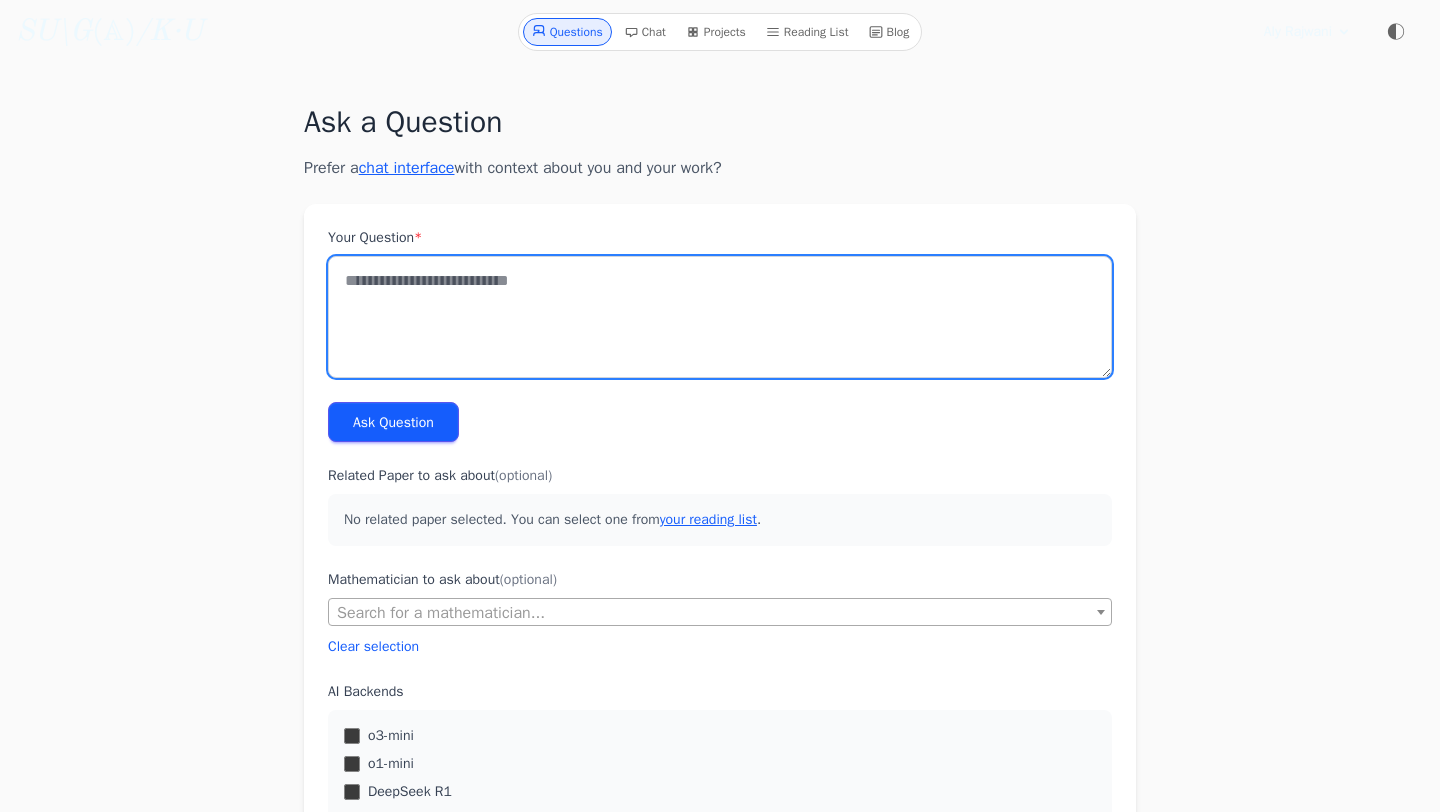 click on "Your Question  *" at bounding box center [720, 317] 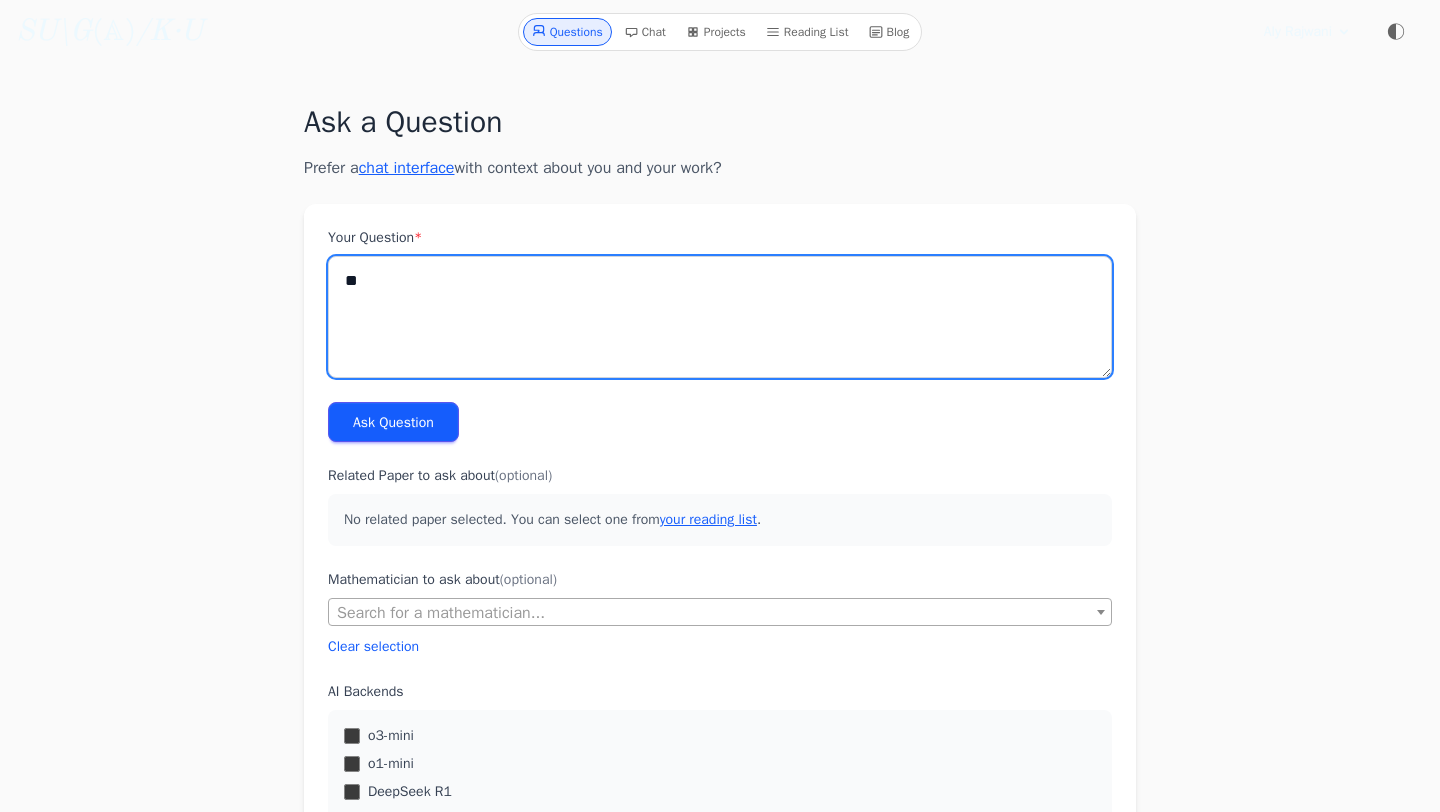 type on "*" 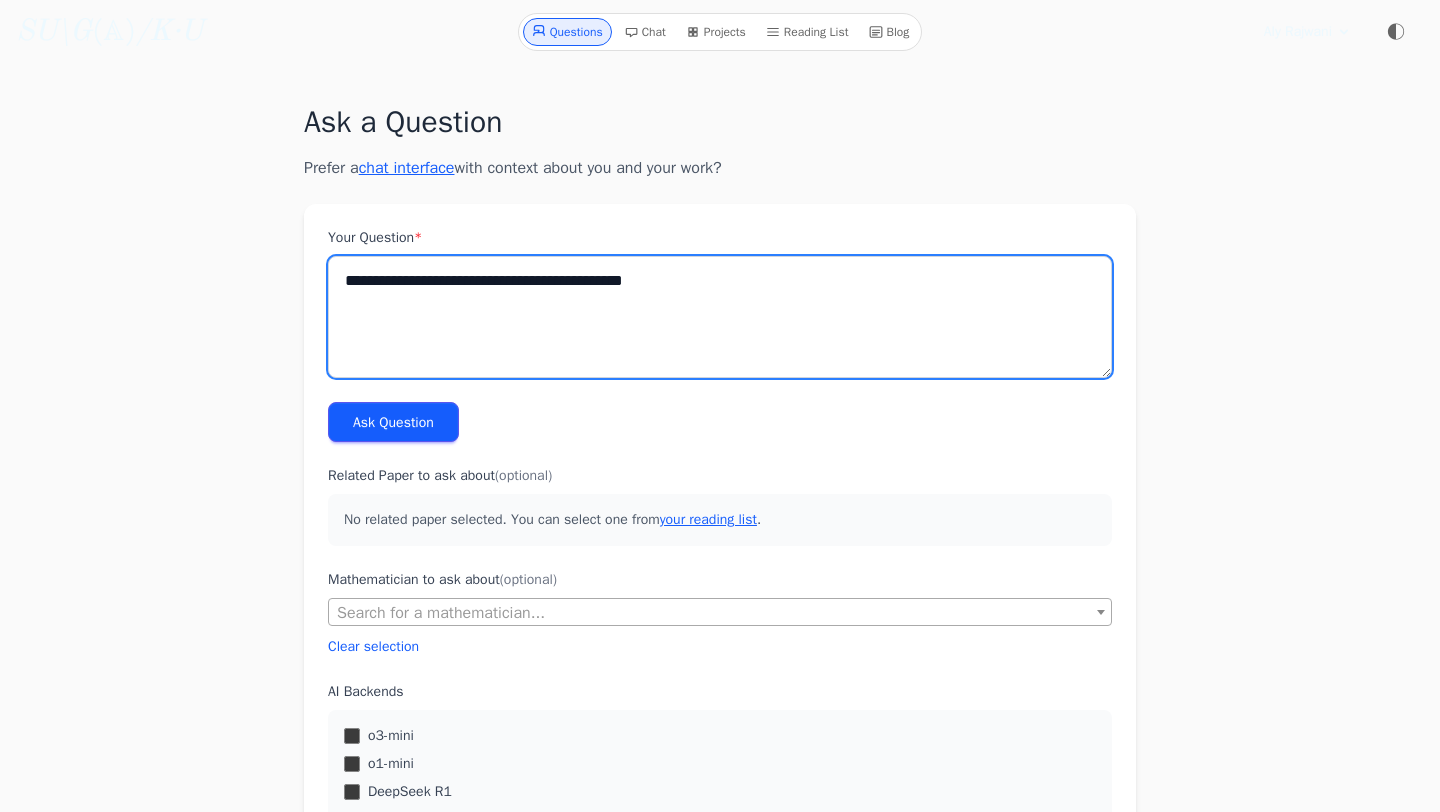 drag, startPoint x: 684, startPoint y: 290, endPoint x: 401, endPoint y: 288, distance: 283.00708 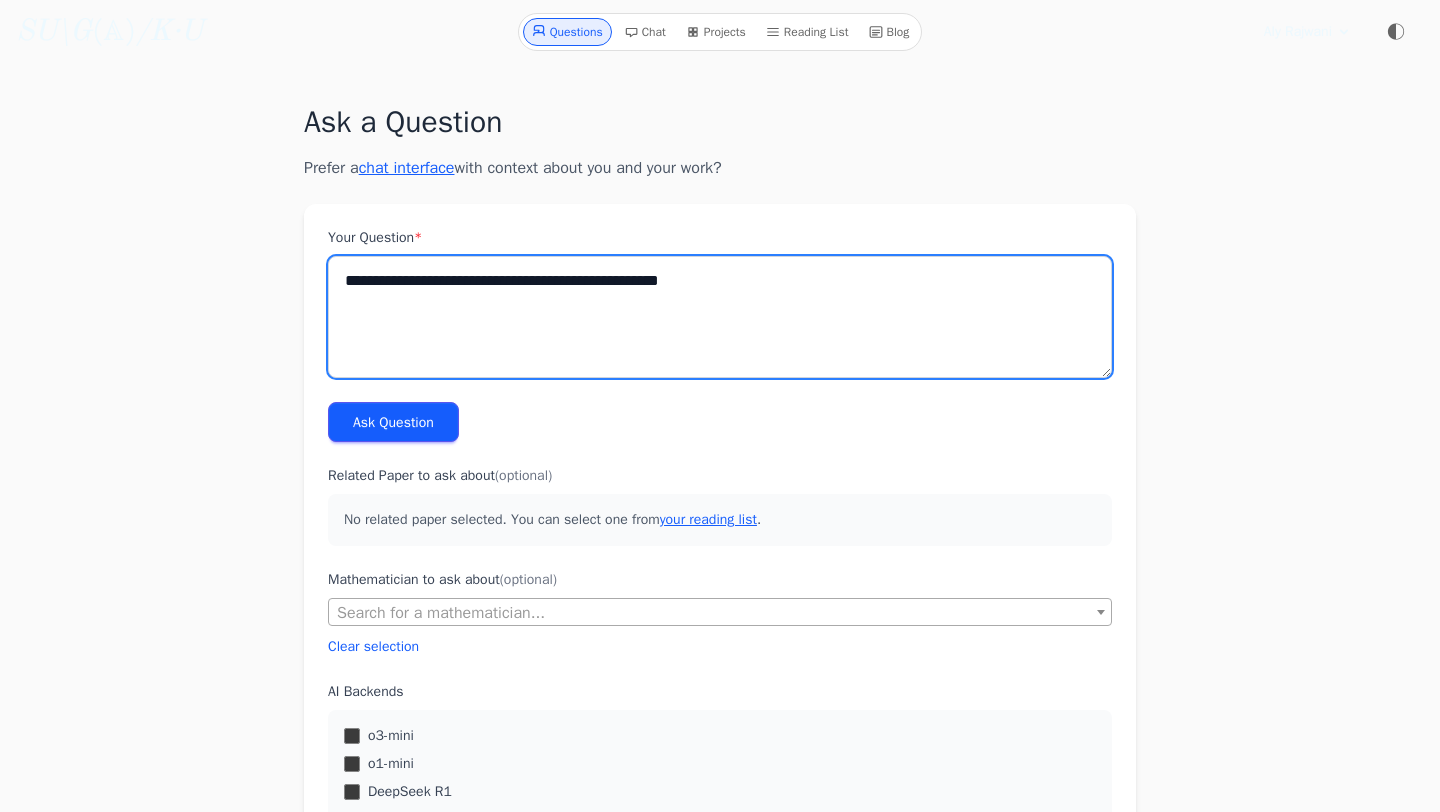 click on "**********" at bounding box center [720, 317] 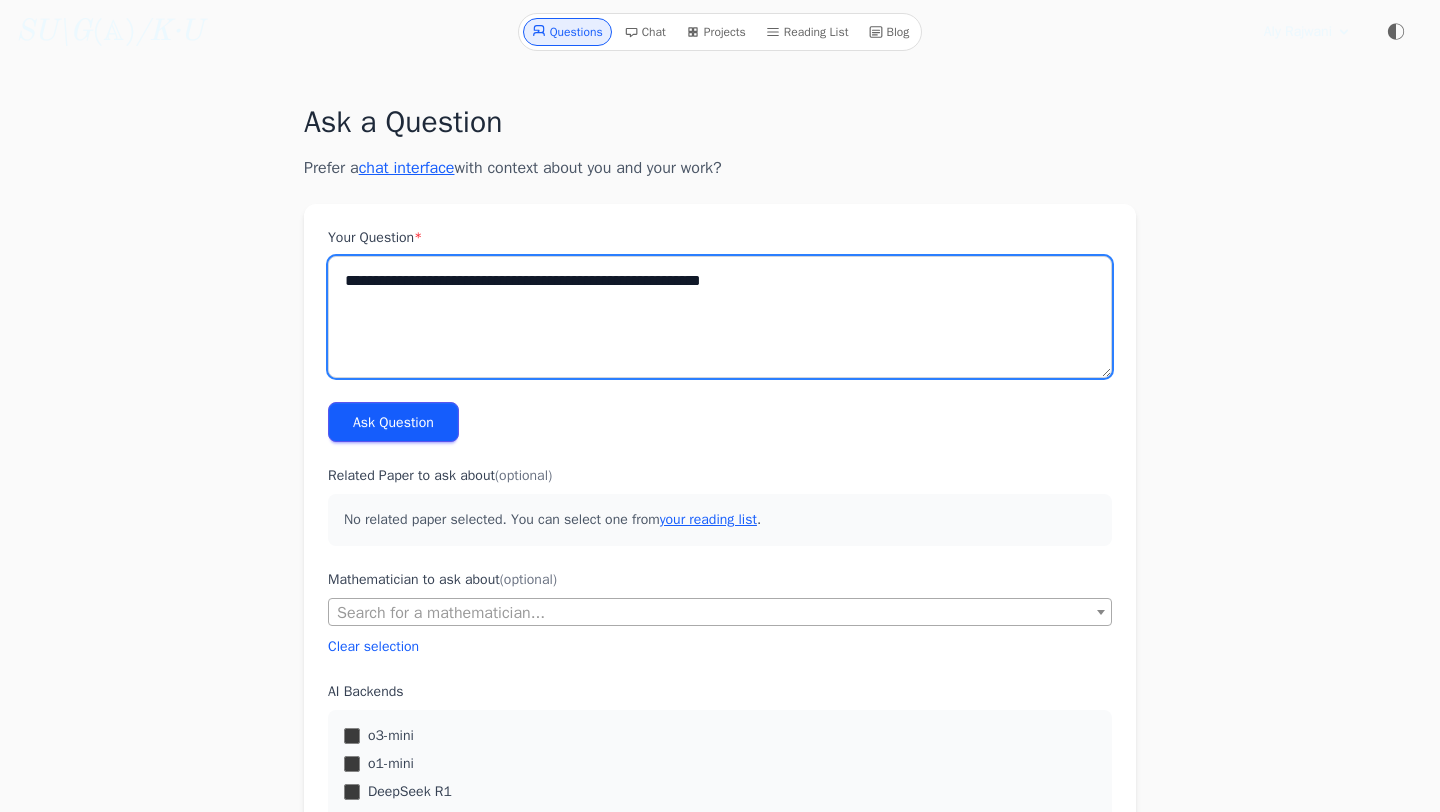 click on "**********" at bounding box center (720, 317) 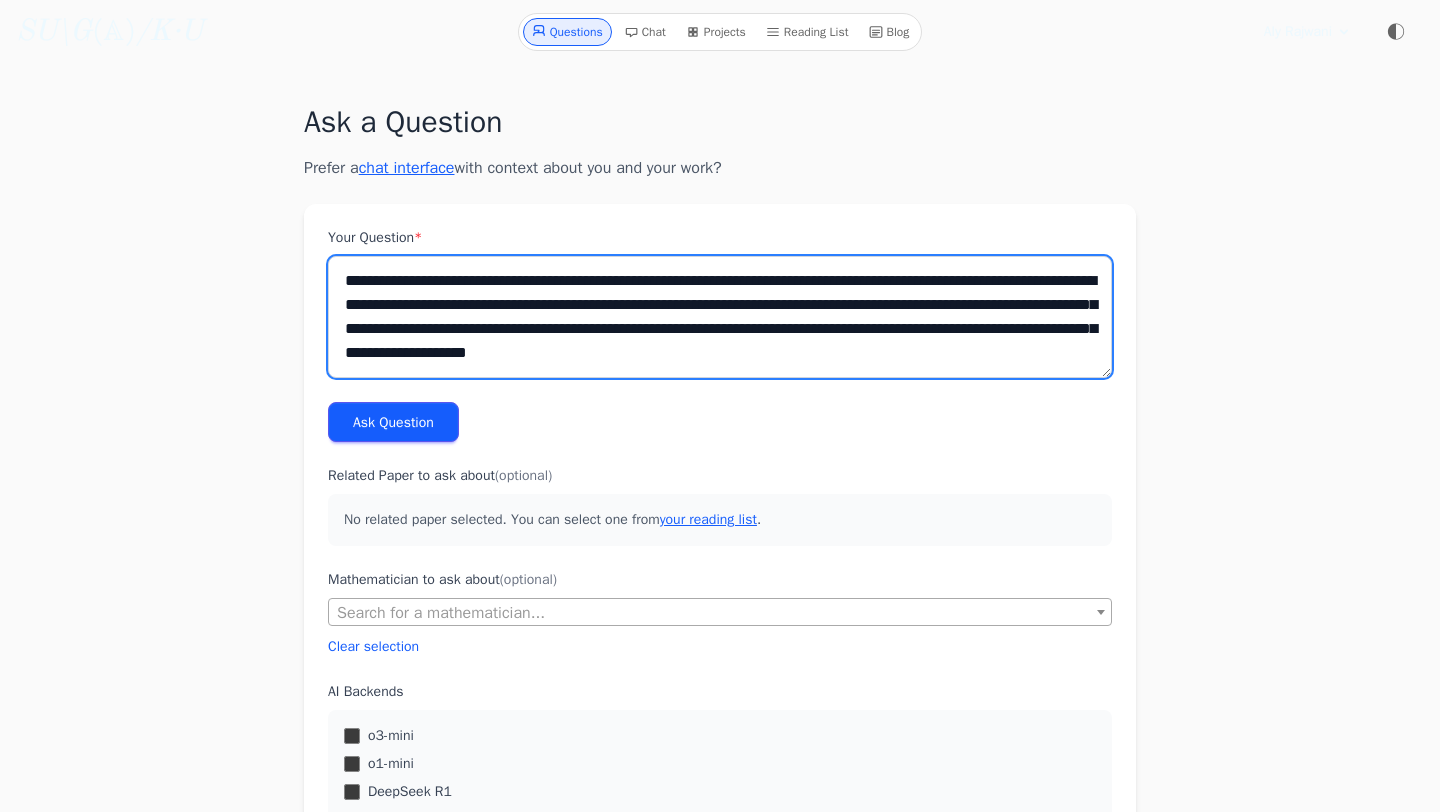 scroll, scrollTop: 9, scrollLeft: 0, axis: vertical 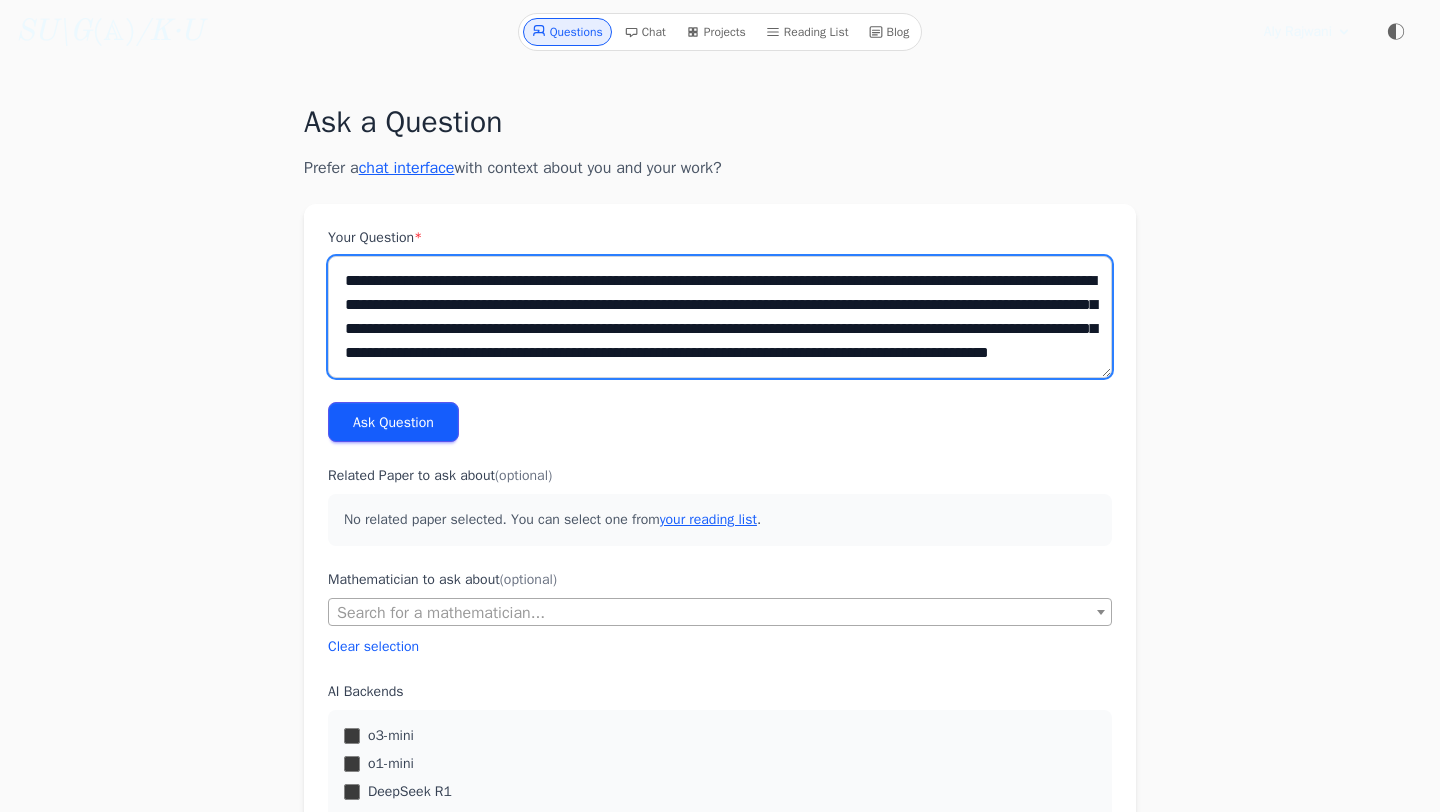 click on "**********" at bounding box center (720, 317) 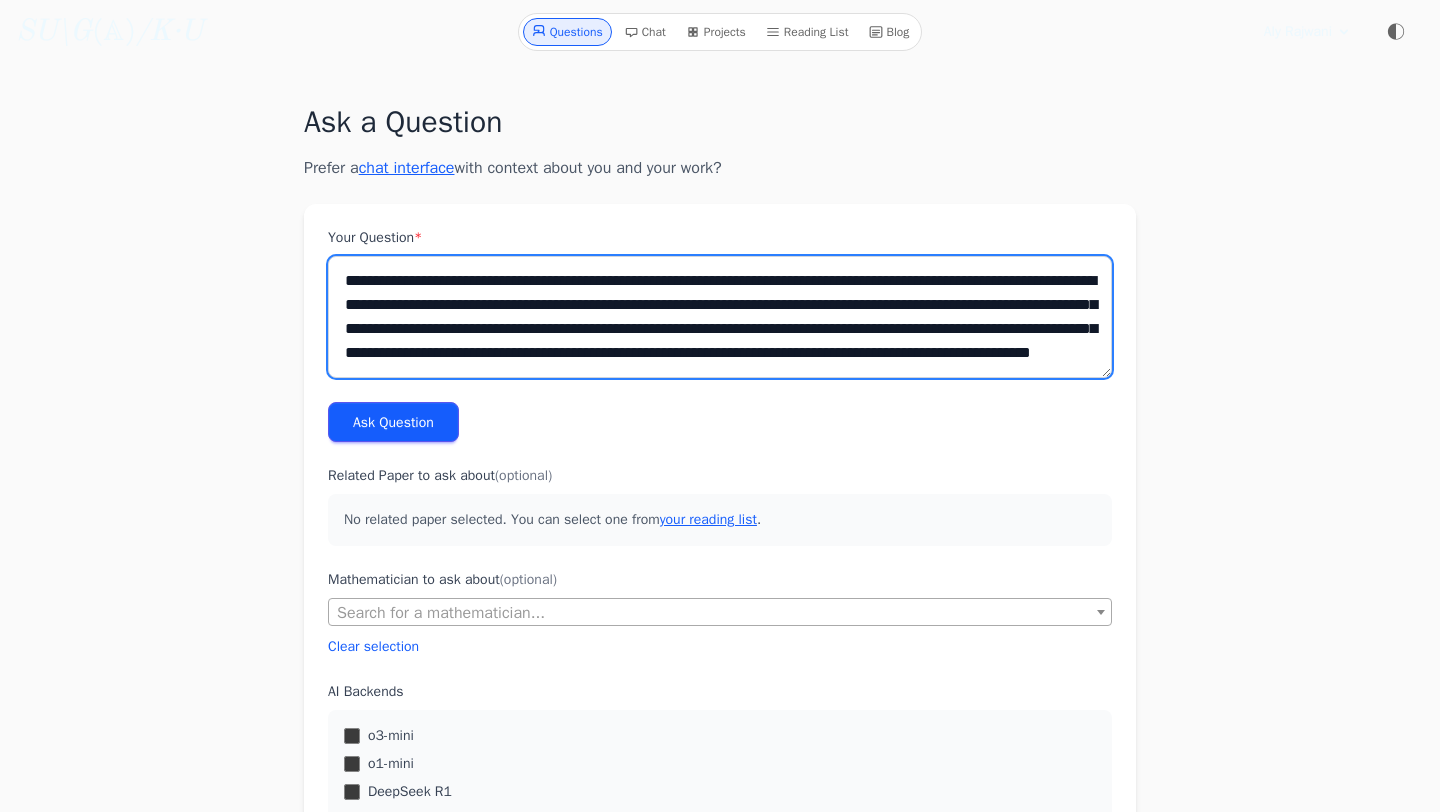 scroll, scrollTop: 24, scrollLeft: 0, axis: vertical 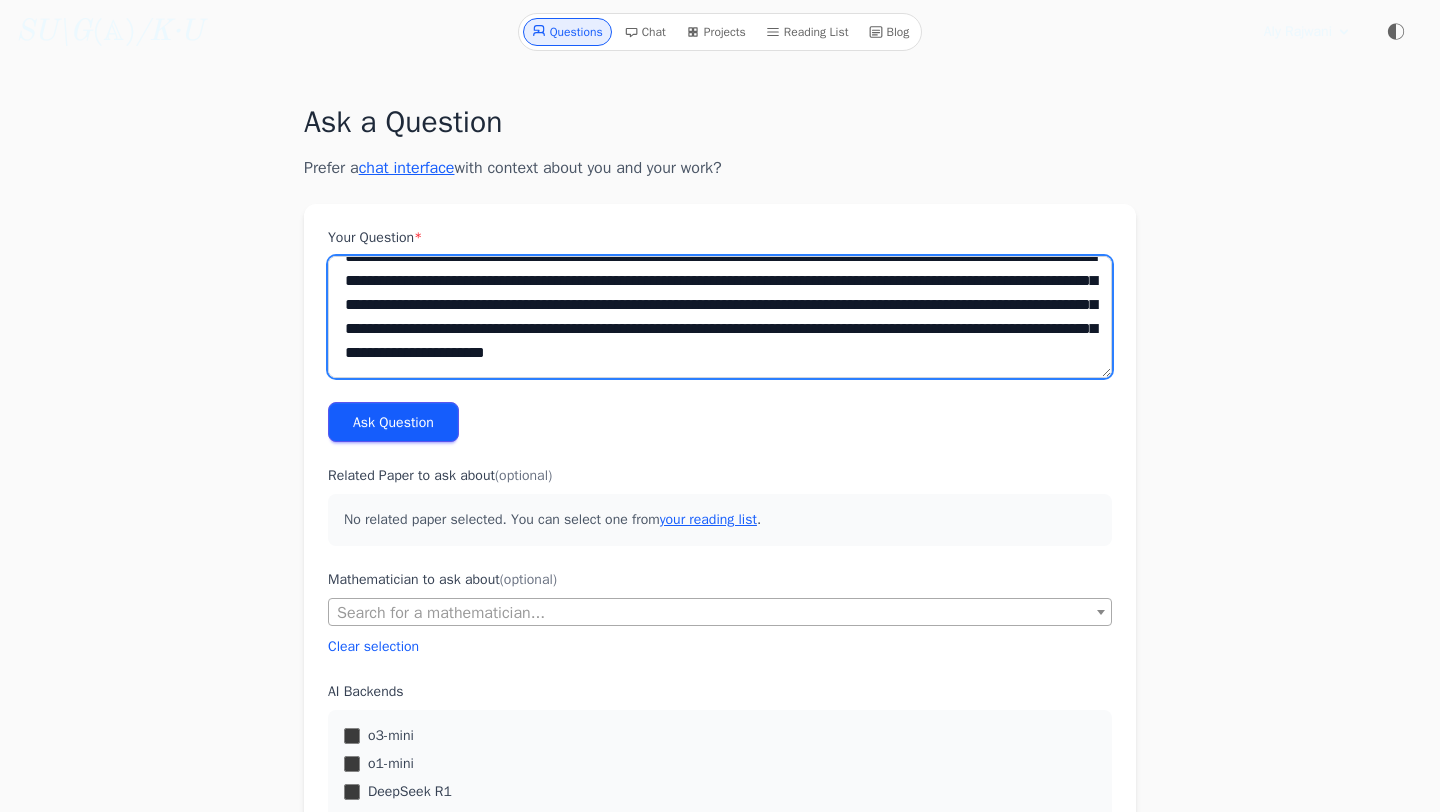 type on "**********" 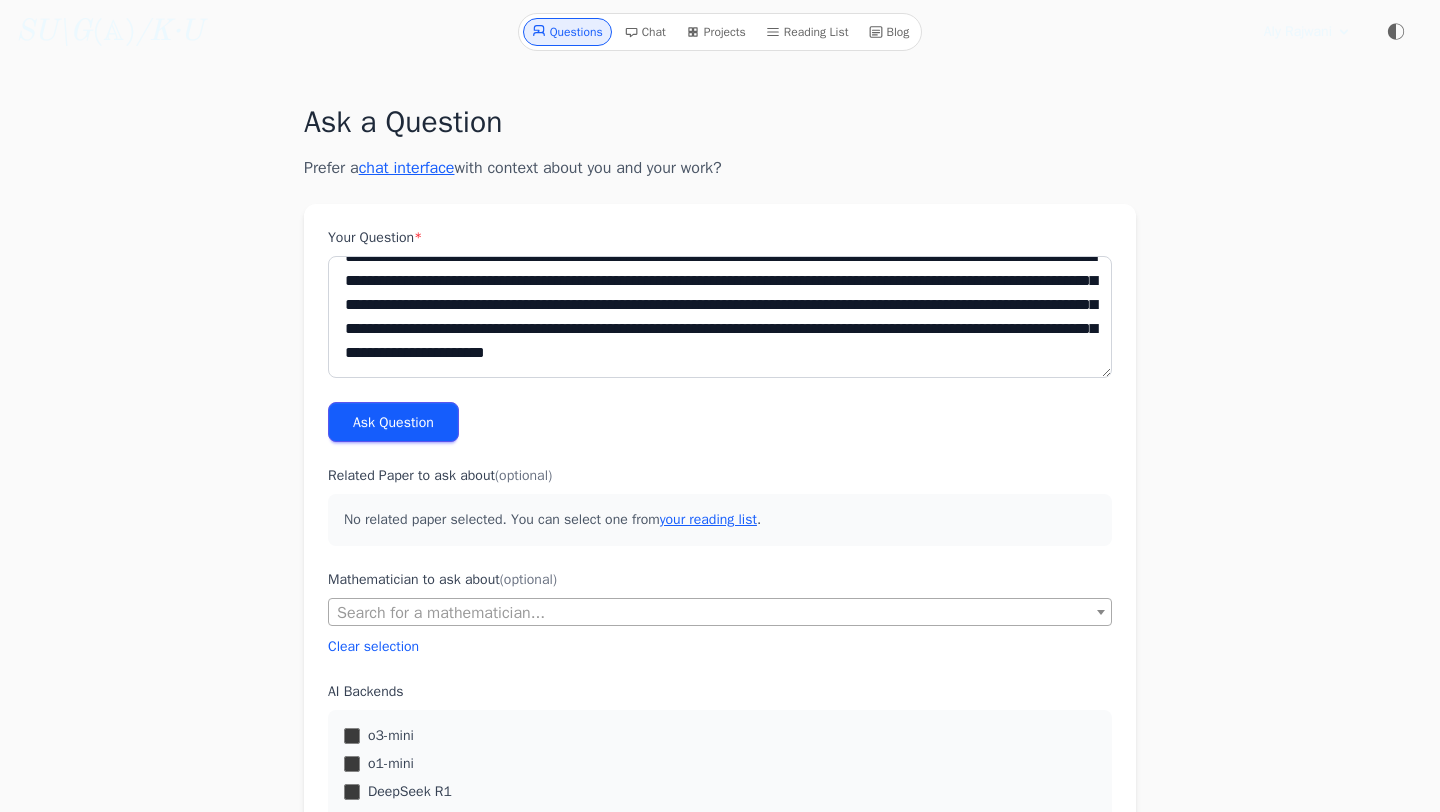 click on "Ask Question" at bounding box center (393, 422) 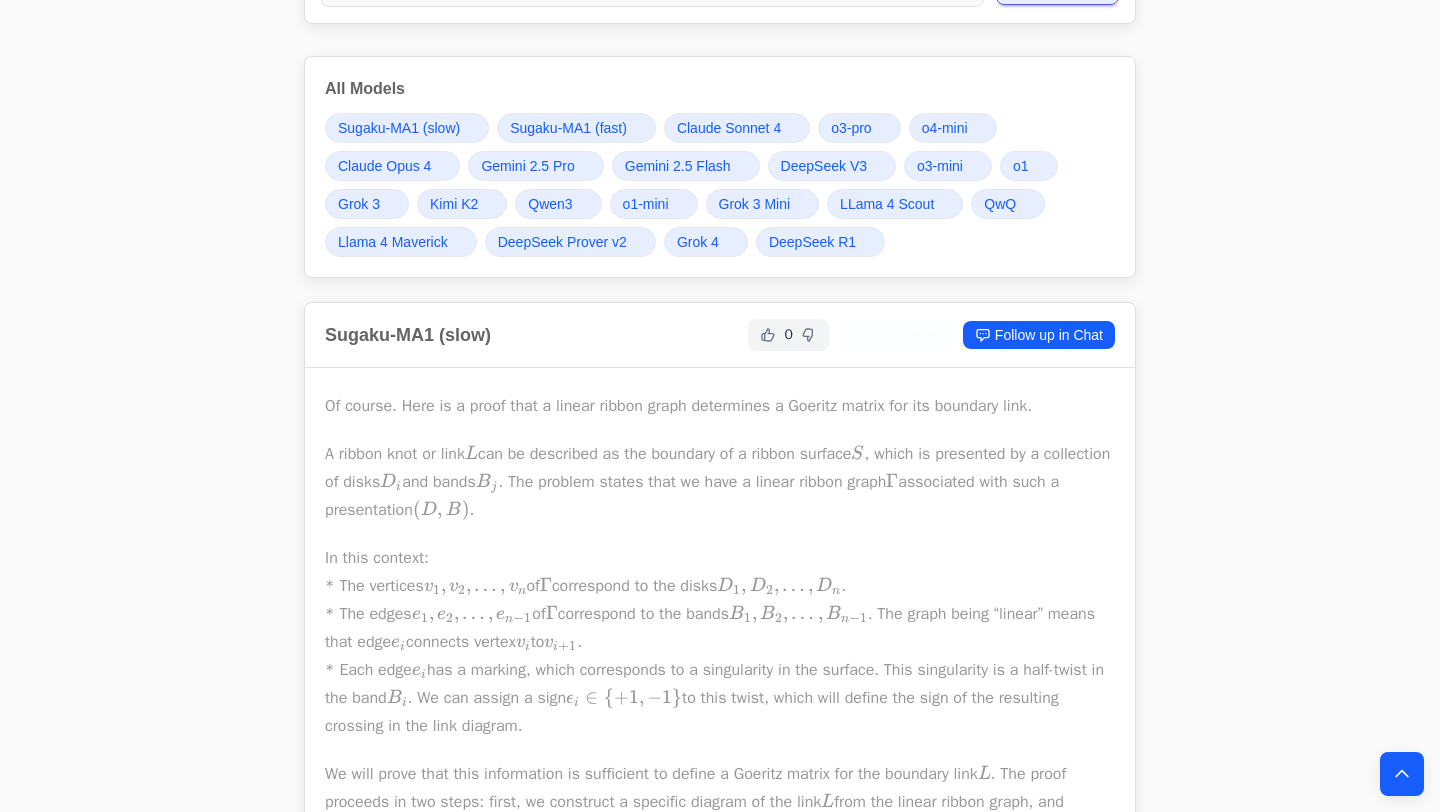 scroll, scrollTop: 739, scrollLeft: 0, axis: vertical 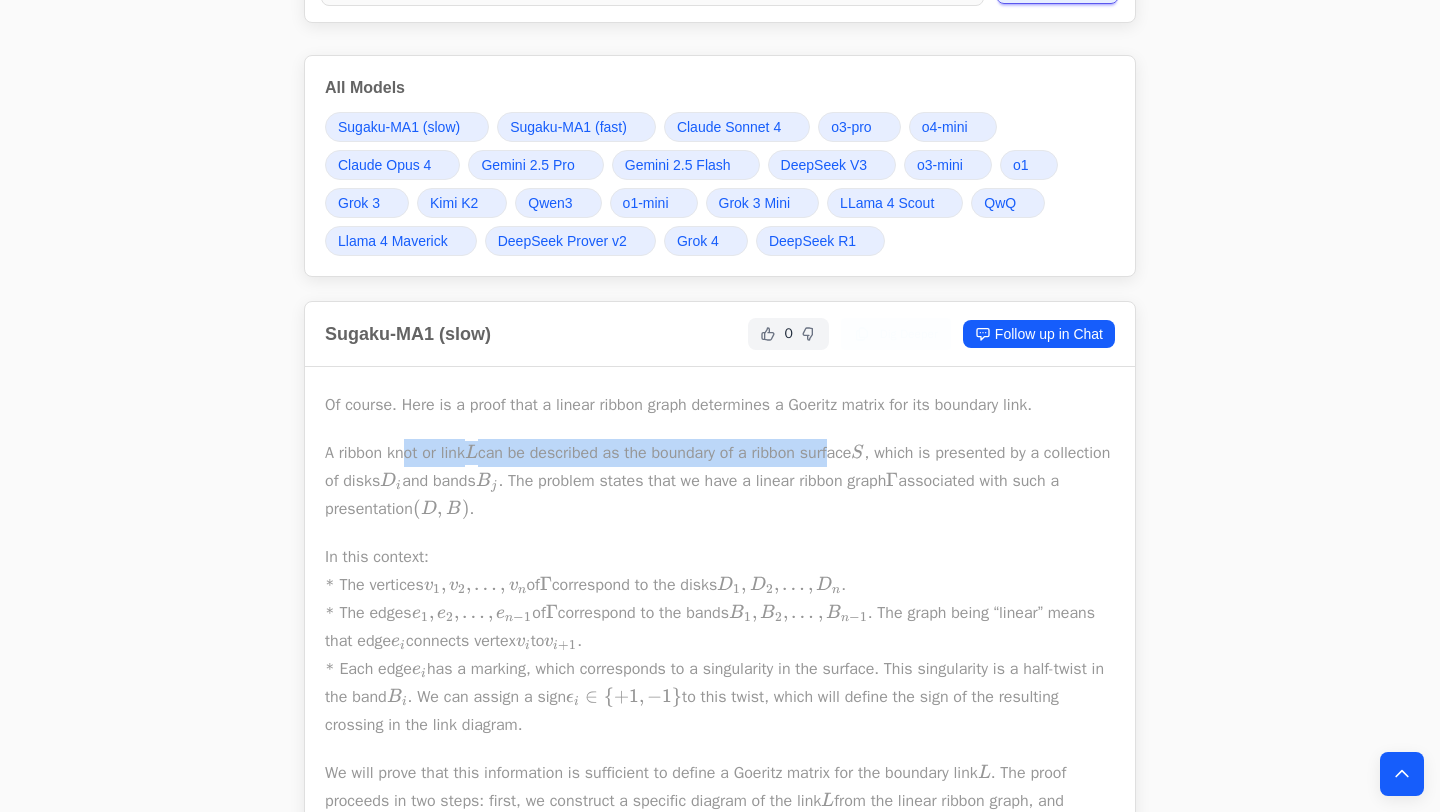 drag, startPoint x: 407, startPoint y: 452, endPoint x: 853, endPoint y: 450, distance: 446.0045 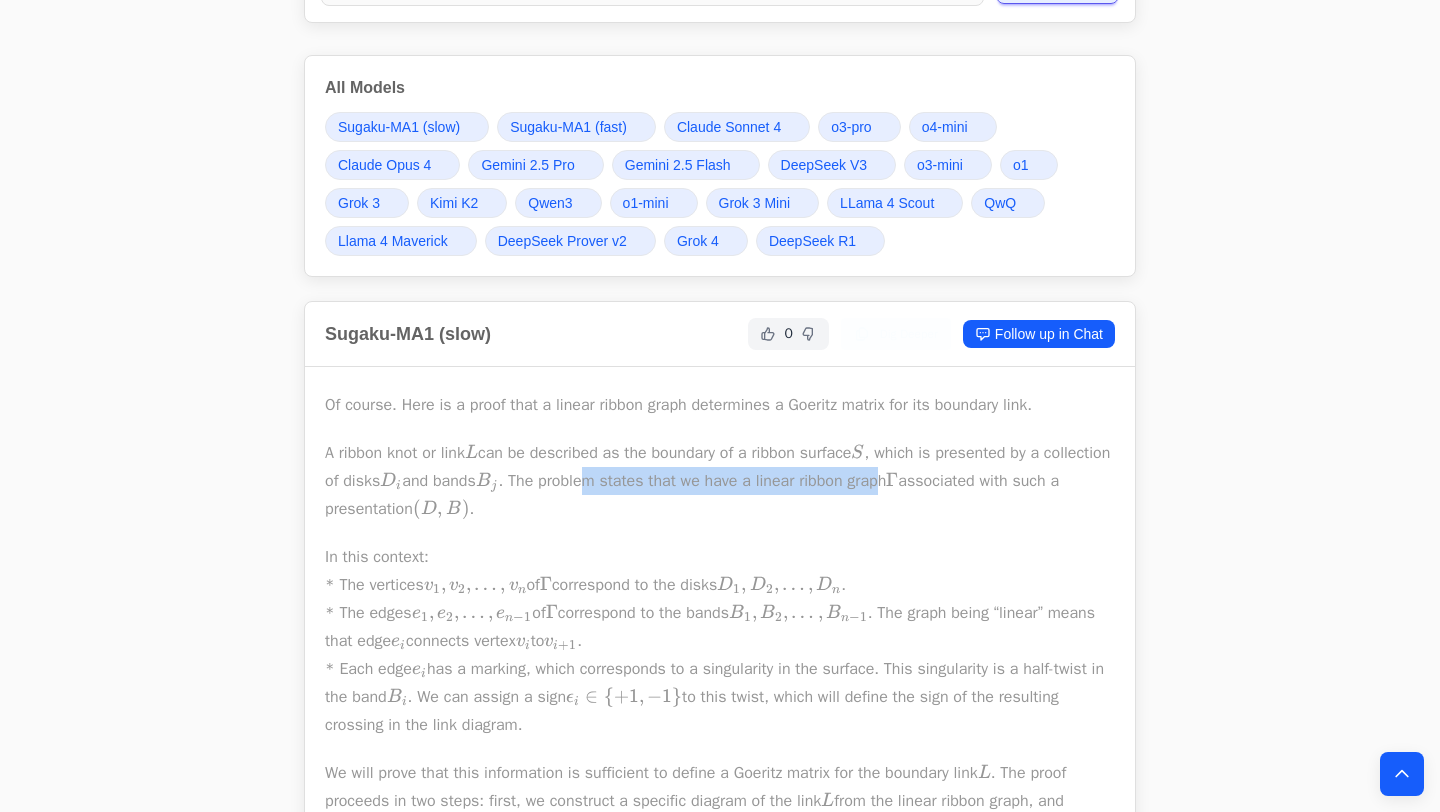 drag, startPoint x: 675, startPoint y: 480, endPoint x: 1042, endPoint y: 480, distance: 367 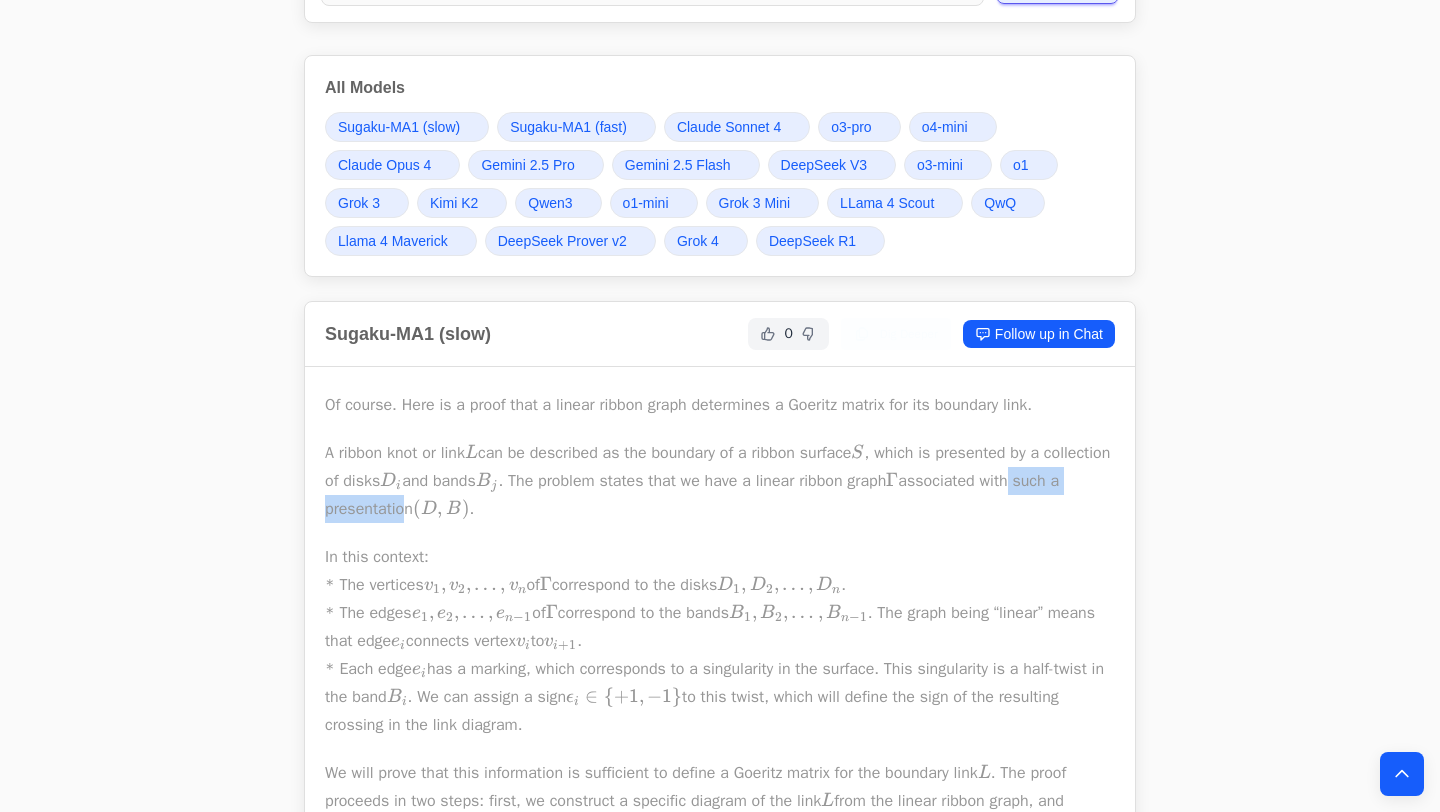 drag, startPoint x: 347, startPoint y: 515, endPoint x: 504, endPoint y: 515, distance: 157 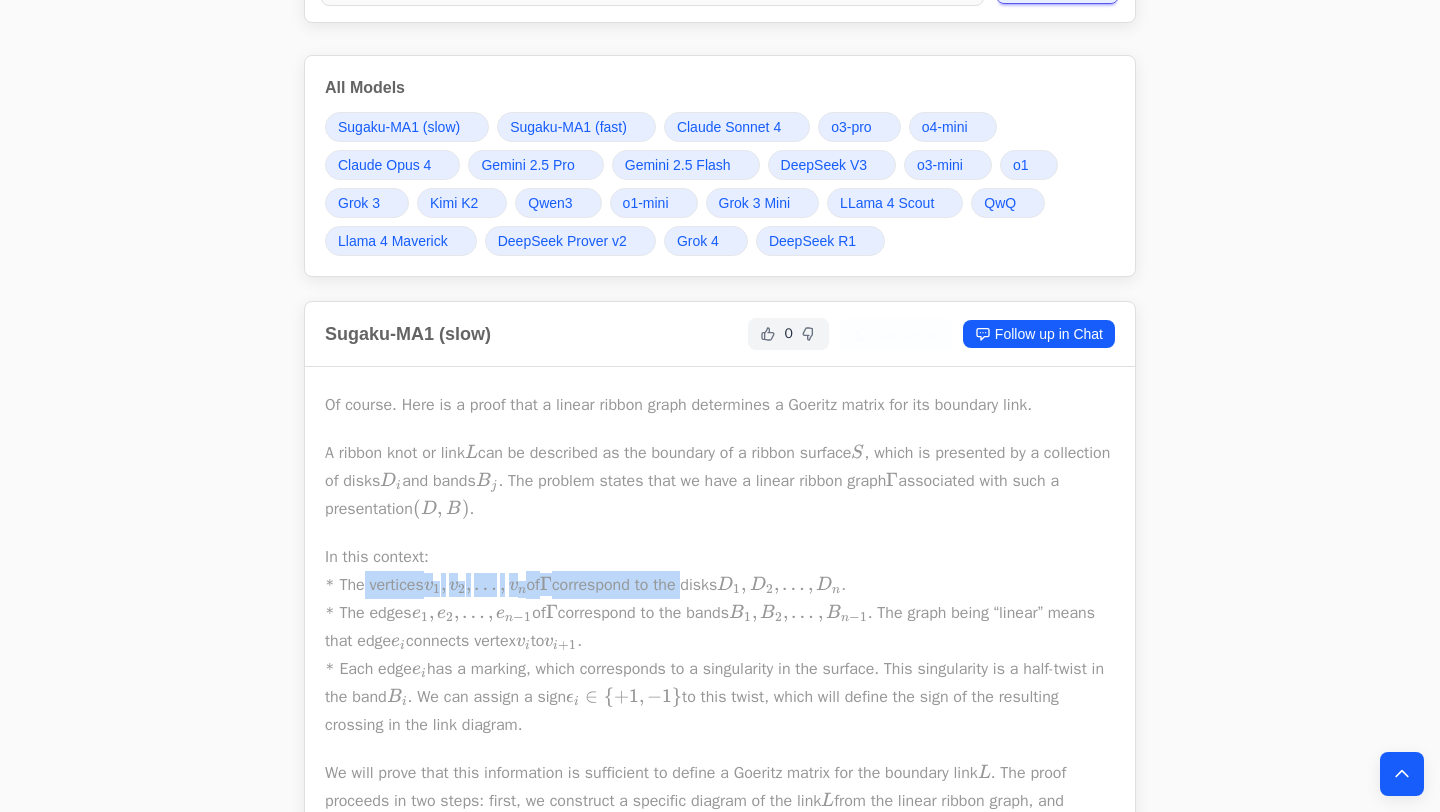 drag, startPoint x: 357, startPoint y: 590, endPoint x: 720, endPoint y: 572, distance: 363.446 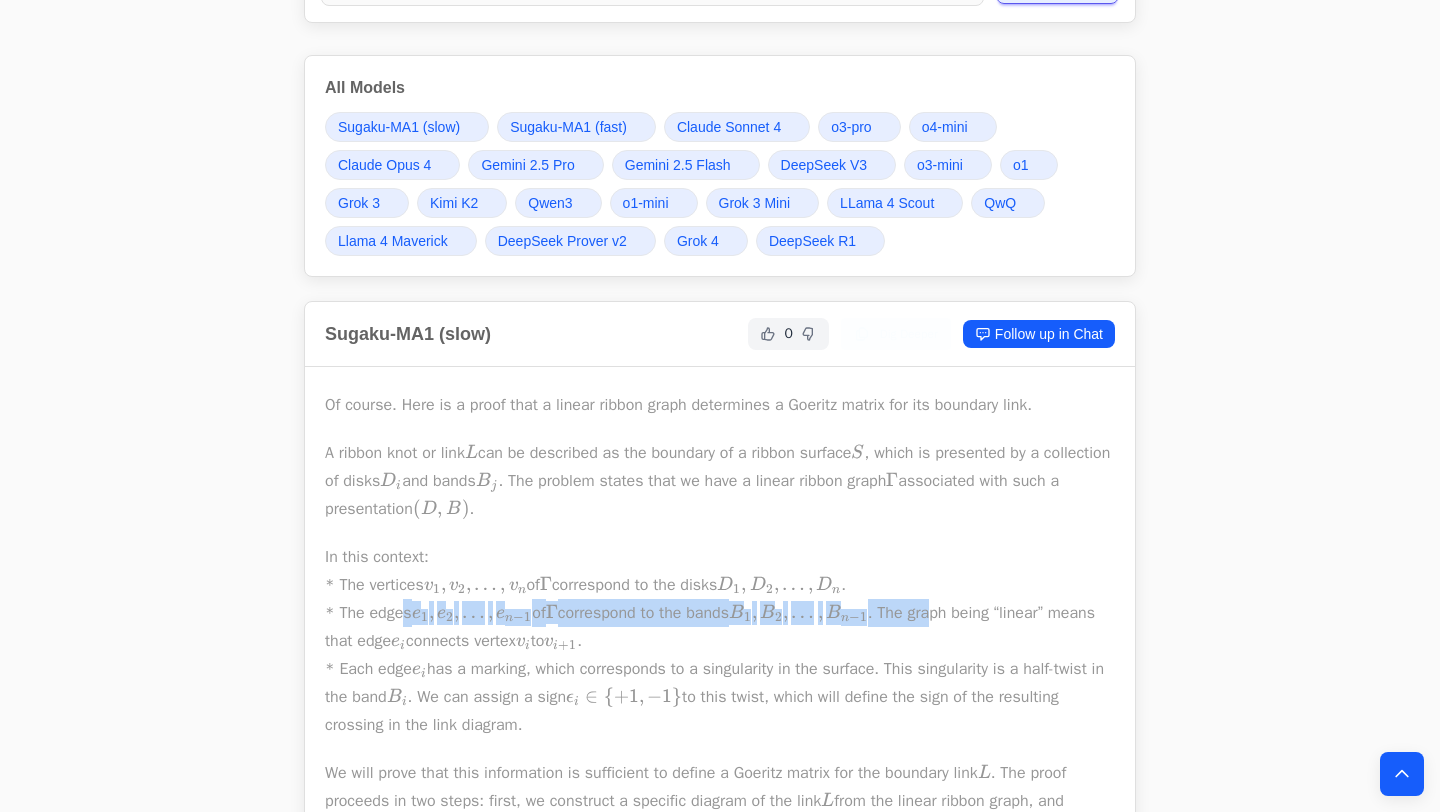 drag, startPoint x: 632, startPoint y: 604, endPoint x: 997, endPoint y: 602, distance: 365.0055 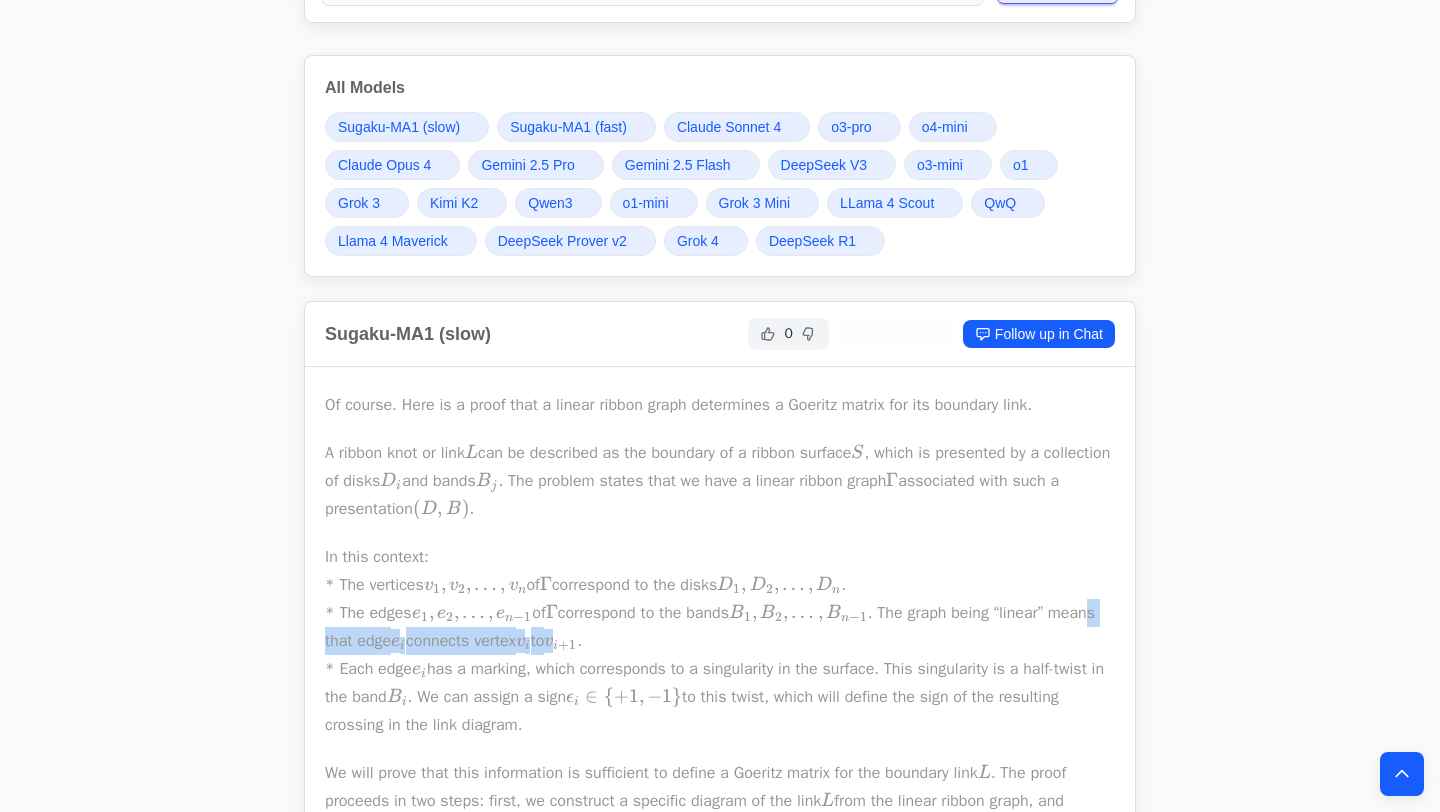 drag, startPoint x: 404, startPoint y: 645, endPoint x: 639, endPoint y: 641, distance: 235.03404 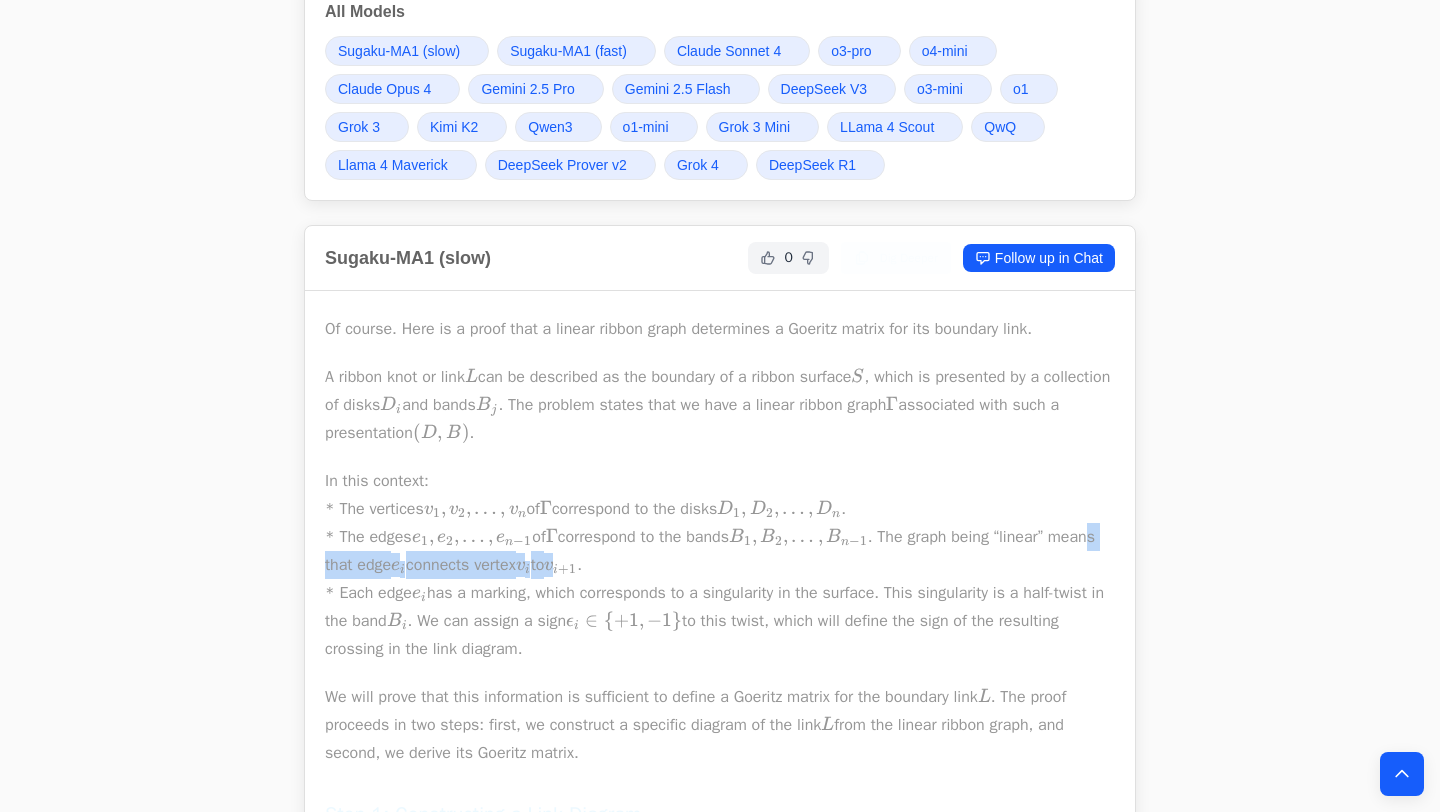 scroll, scrollTop: 817, scrollLeft: 0, axis: vertical 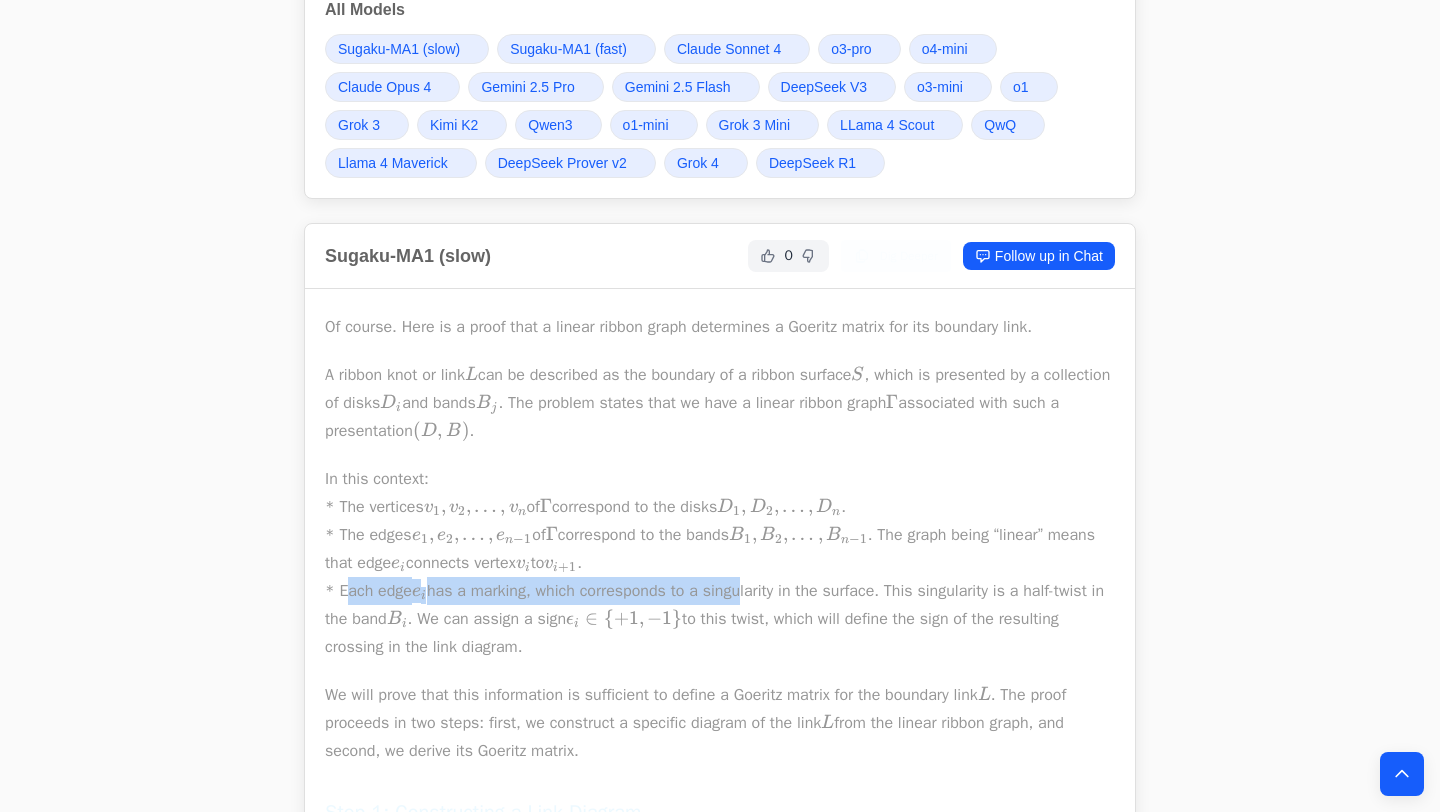 drag, startPoint x: 342, startPoint y: 594, endPoint x: 748, endPoint y: 588, distance: 406.04434 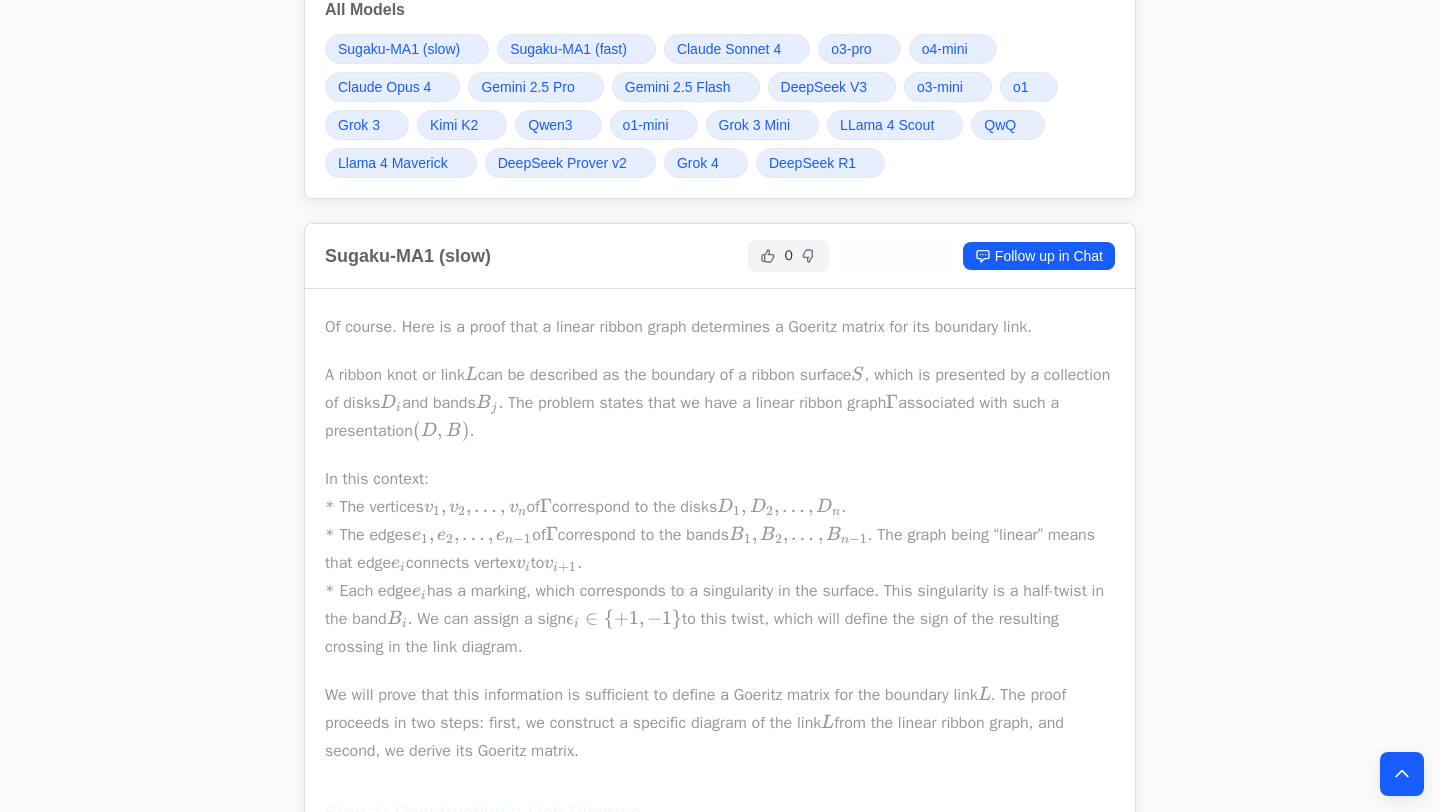 click on "In this context:
*   The vertices  v 1 , v 2 , … , v n v_1, v_2, \dots, v_n v 1 ​ , v 2 ​ , … , v n ​  of  Γ \Gamma Γ  correspond to the disks  D 1 , D 2 , … , D n D_1, D_2, \dots, D_n D 1 ​ , D 2 ​ , … , D n ​ .
*   The edges  e 1 , e 2 , … , e n − 1 e_1, e_2, \dots, e_{n-1} e 1 ​ , e 2 ​ , … , e n − 1 ​  of  Γ \Gamma Γ  correspond to the bands  B 1 , B 2 , … , B n − 1 B_1, B_2, \dots, B_{n-1} B 1 ​ , B 2 ​ , … , B n − 1 ​ . The graph being “linear” means that edge  e i e_i e i ​  connects vertex  v i v_i v i ​  to  v i + 1 v_{i+1} v i + 1 ​ .
*   Each edge  e i e_i e i ​  has a marking, which corresponds to a singularity in the surface. This singularity is a half-twist in the band  B i B_i B i ​ . We can assign a sign  ϵ i ∈ { + 1 , − 1 } \epsilon_i \in \{+1, -1\} ϵ i ​ ∈ { + 1 , − 1 }  to this twist, which will define the sign of the resulting crossing in the link diagram." at bounding box center (720, 563) 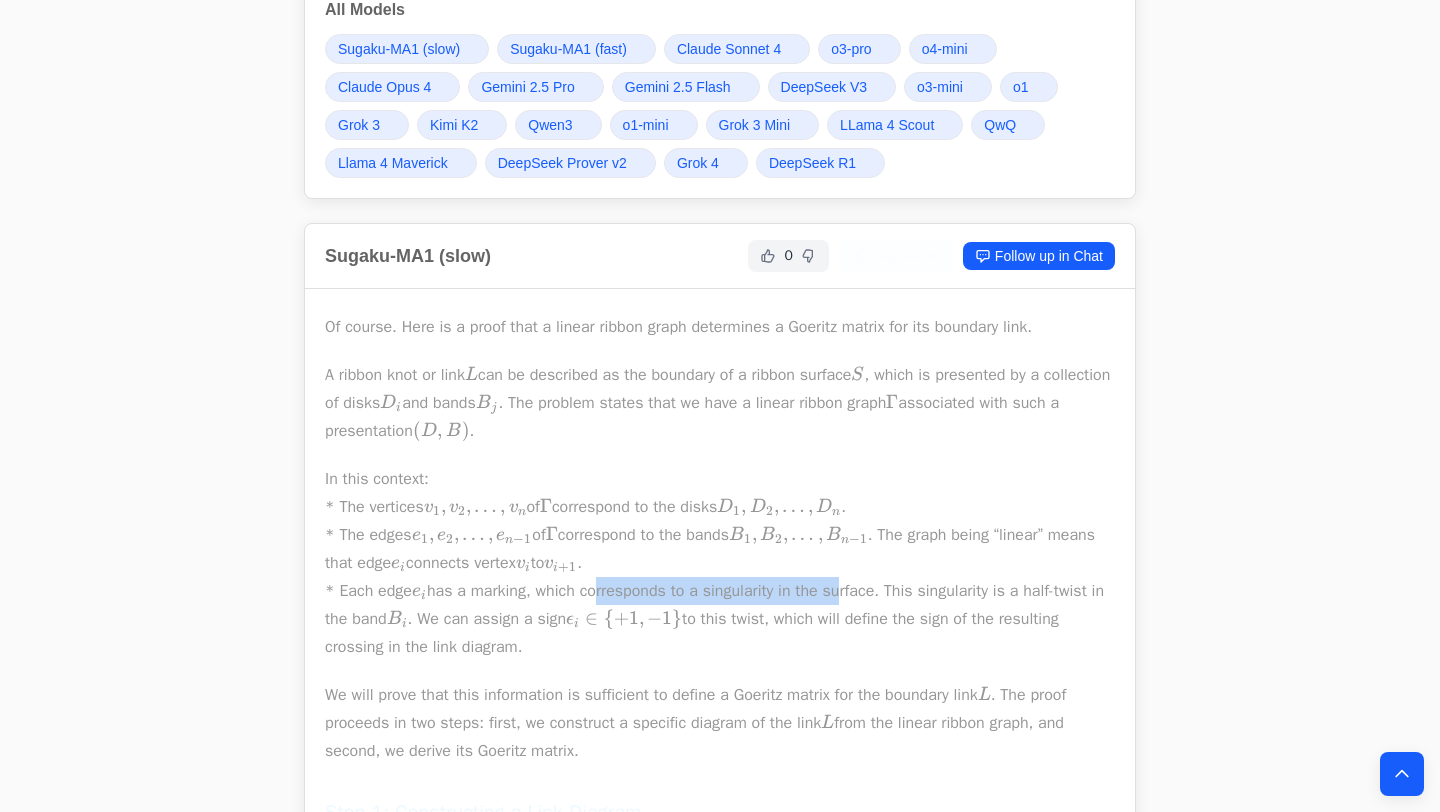 drag, startPoint x: 611, startPoint y: 593, endPoint x: 851, endPoint y: 590, distance: 240.01875 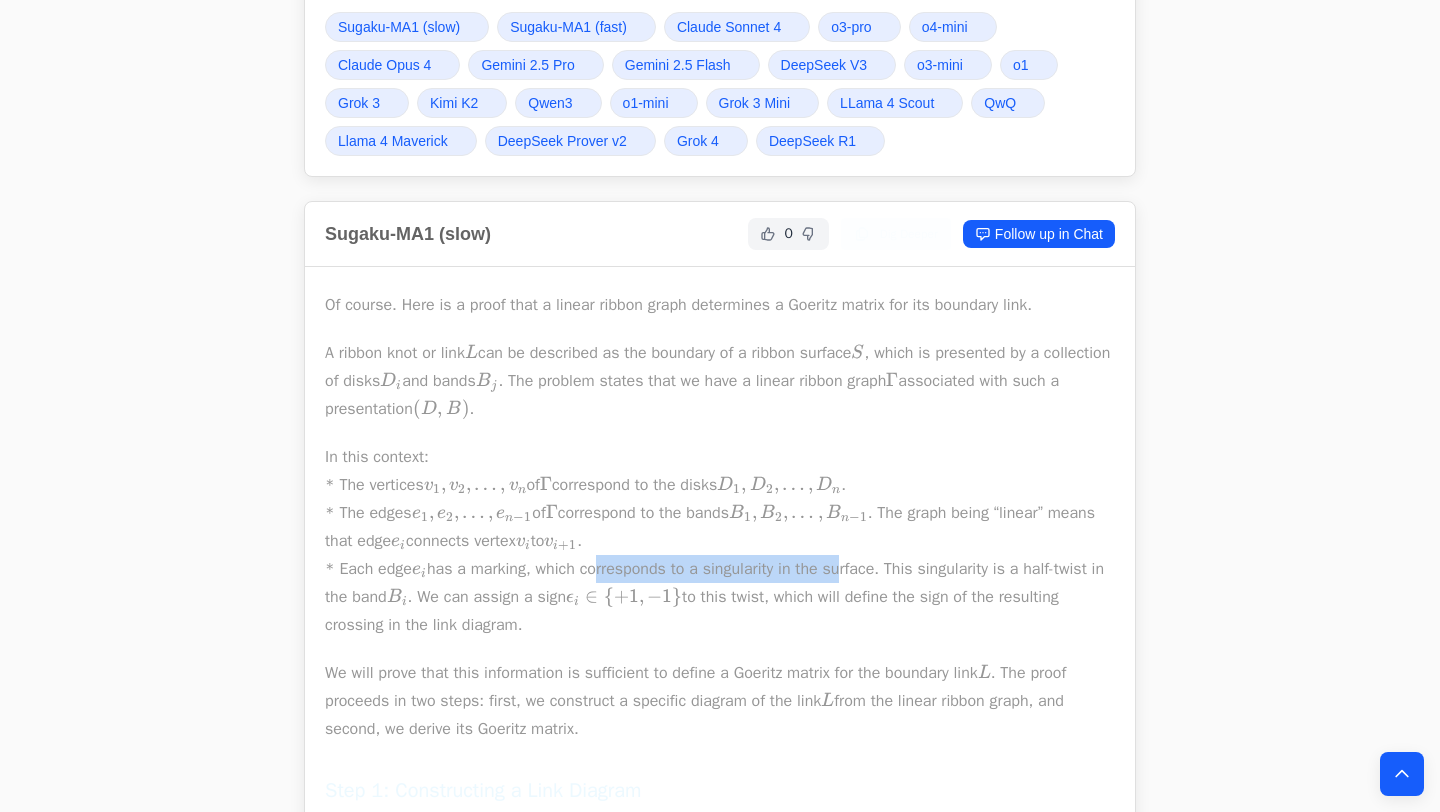 scroll, scrollTop: 842, scrollLeft: 0, axis: vertical 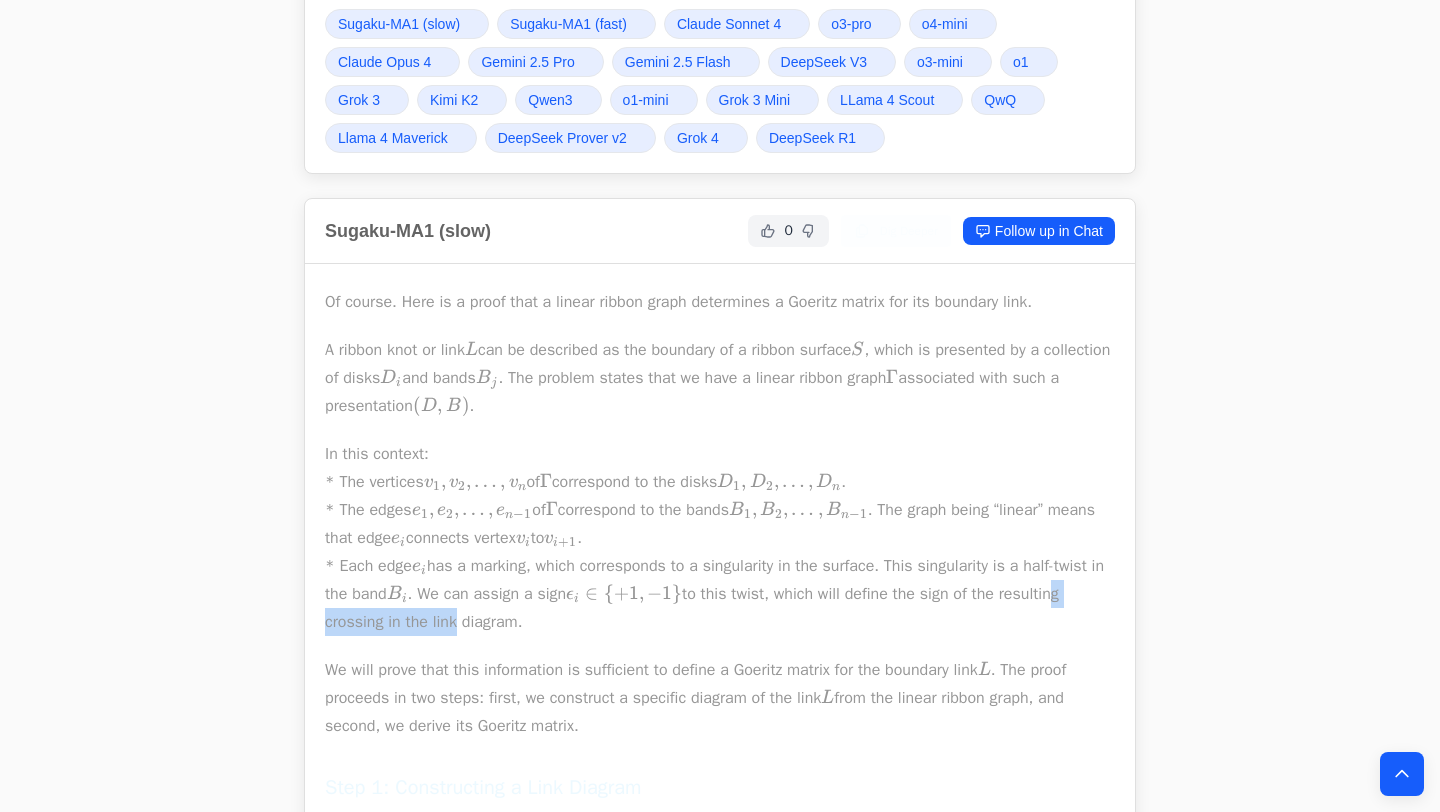 drag, startPoint x: 391, startPoint y: 620, endPoint x: 554, endPoint y: 623, distance: 163.0276 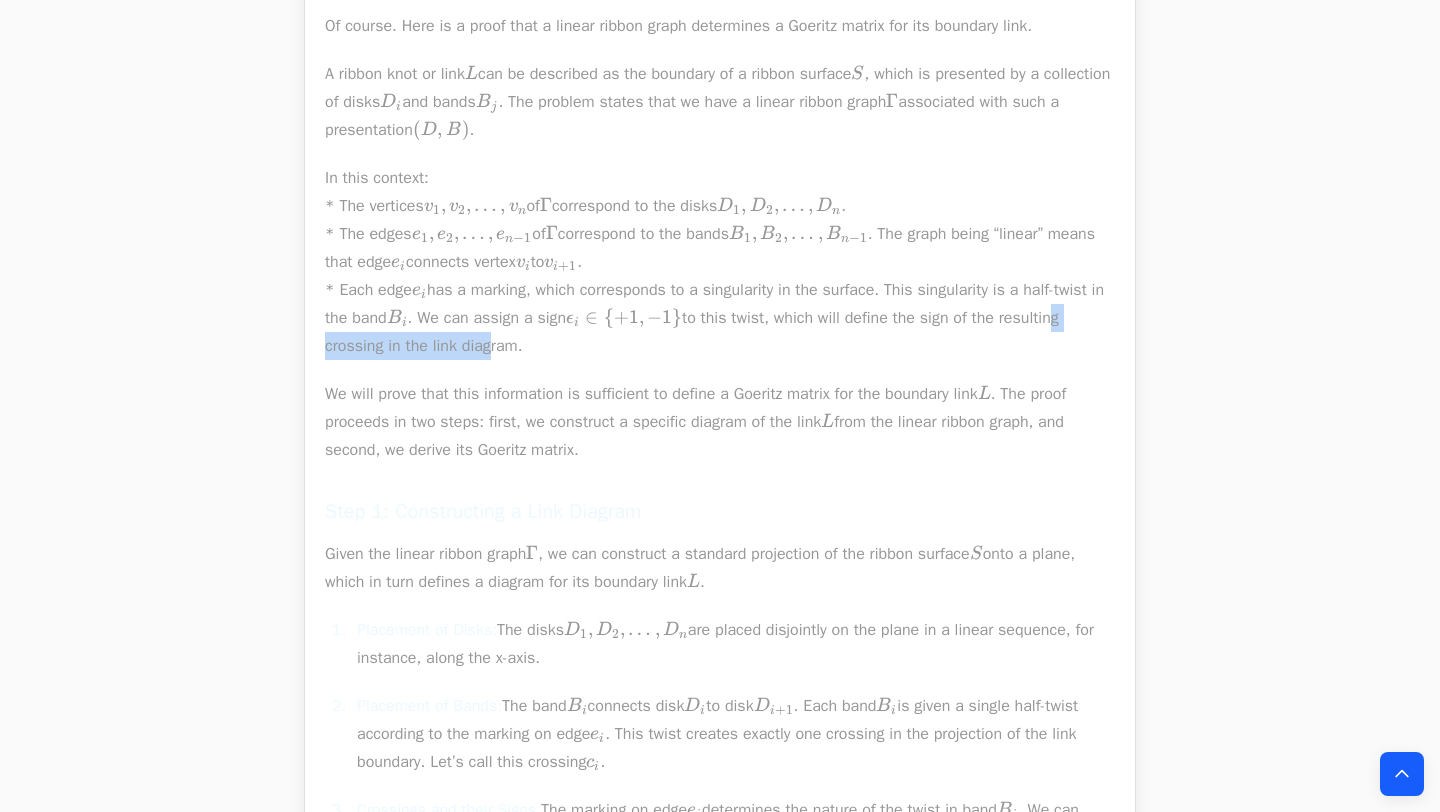 scroll, scrollTop: 1127, scrollLeft: 0, axis: vertical 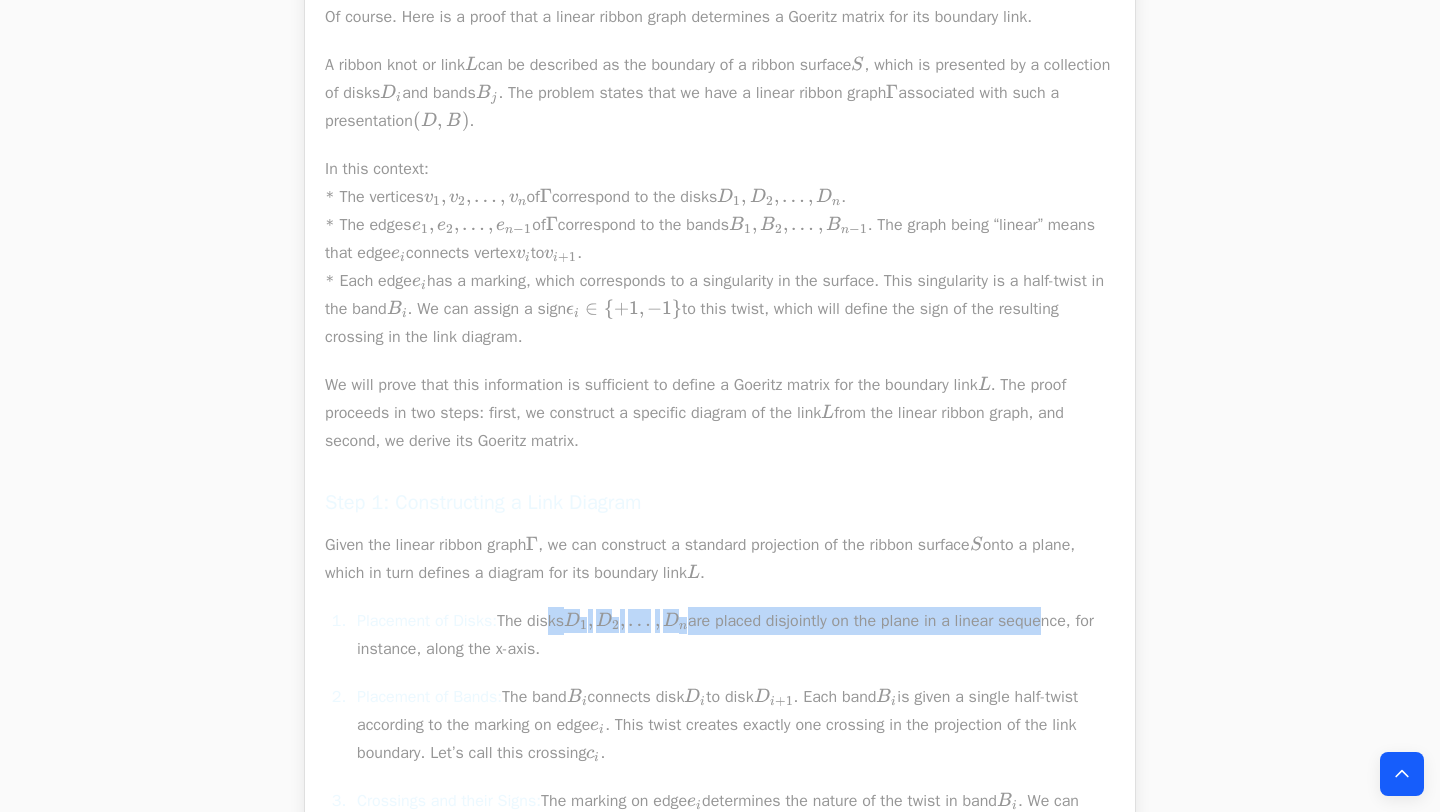 drag, startPoint x: 554, startPoint y: 623, endPoint x: 1069, endPoint y: 630, distance: 515.04755 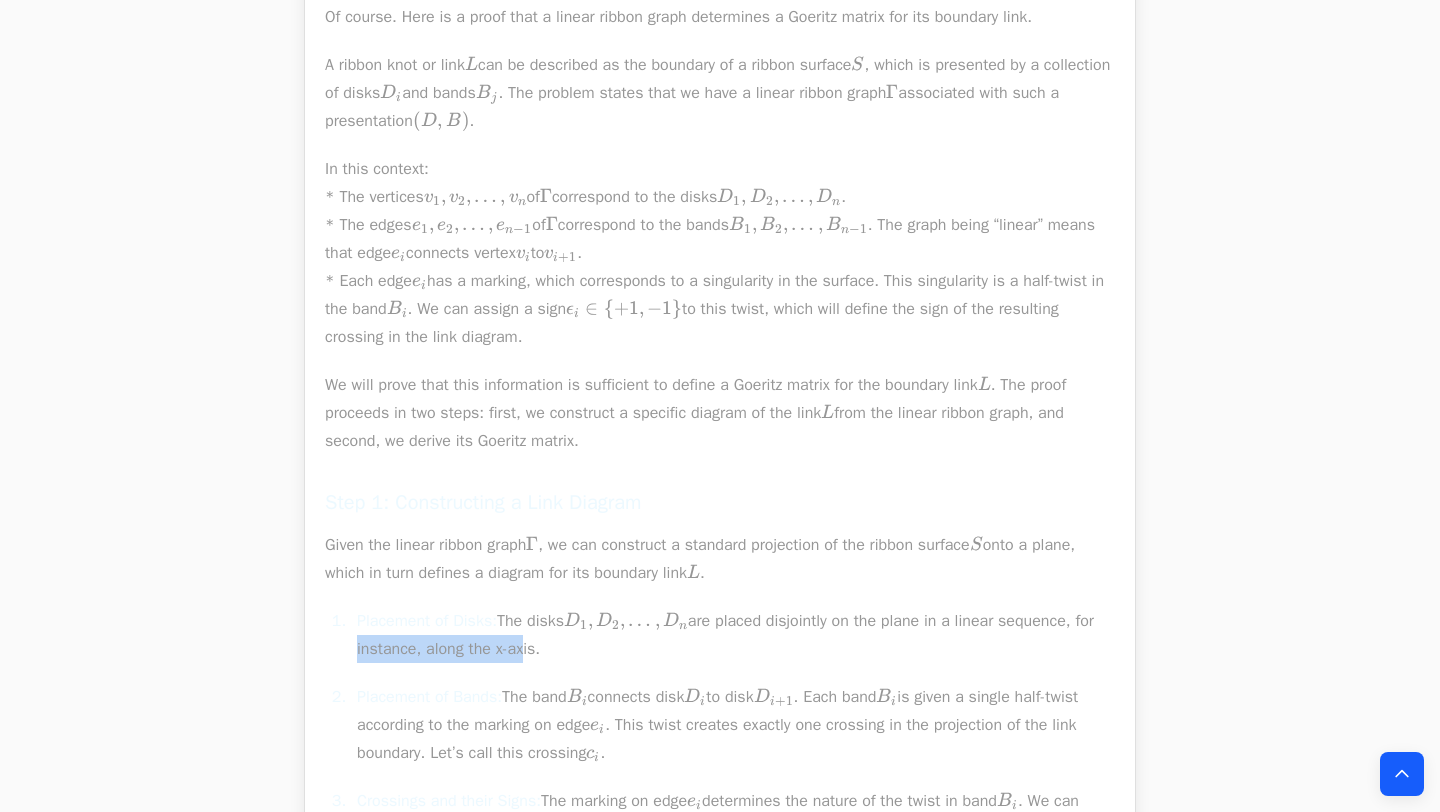 drag, startPoint x: 381, startPoint y: 653, endPoint x: 555, endPoint y: 652, distance: 174.00287 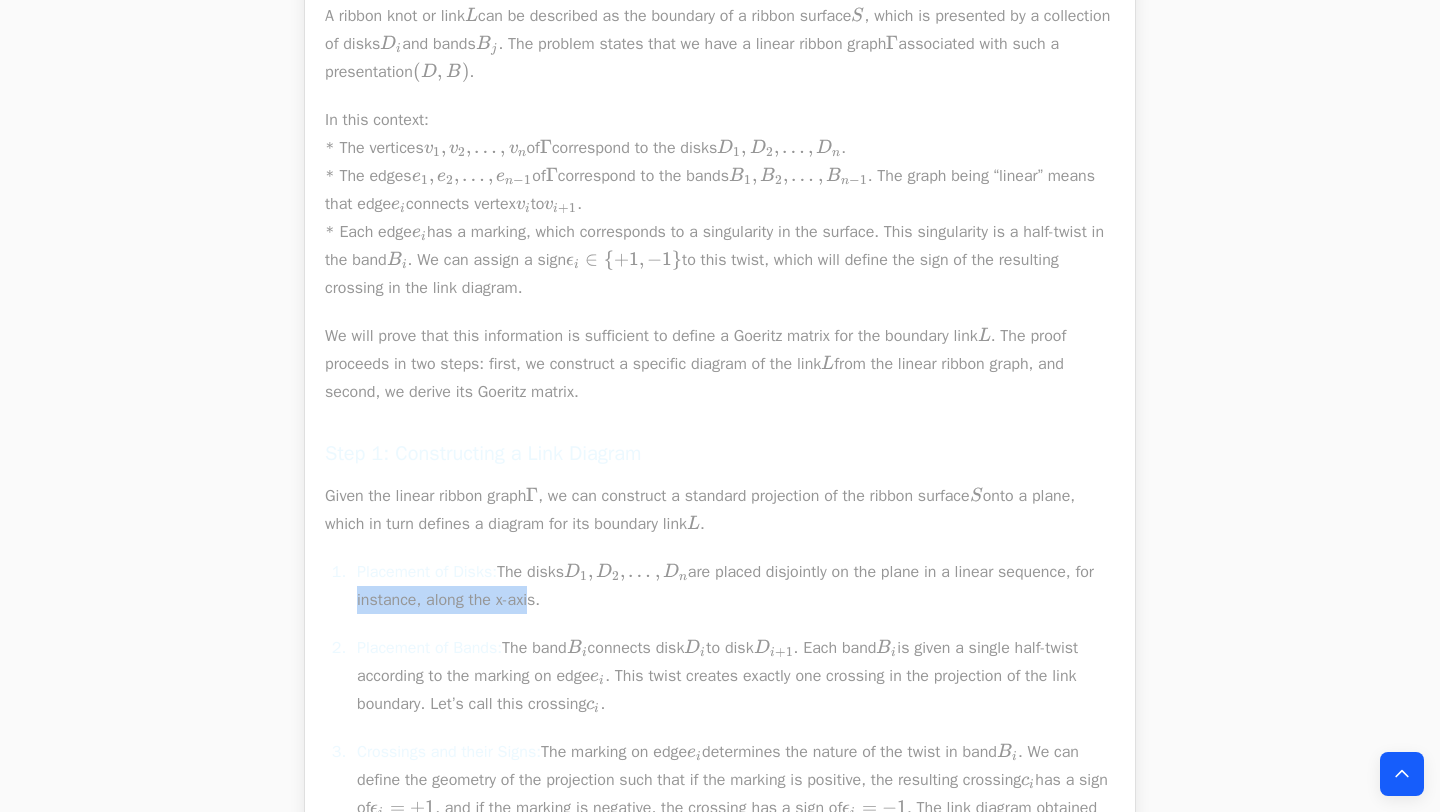scroll, scrollTop: 1177, scrollLeft: 0, axis: vertical 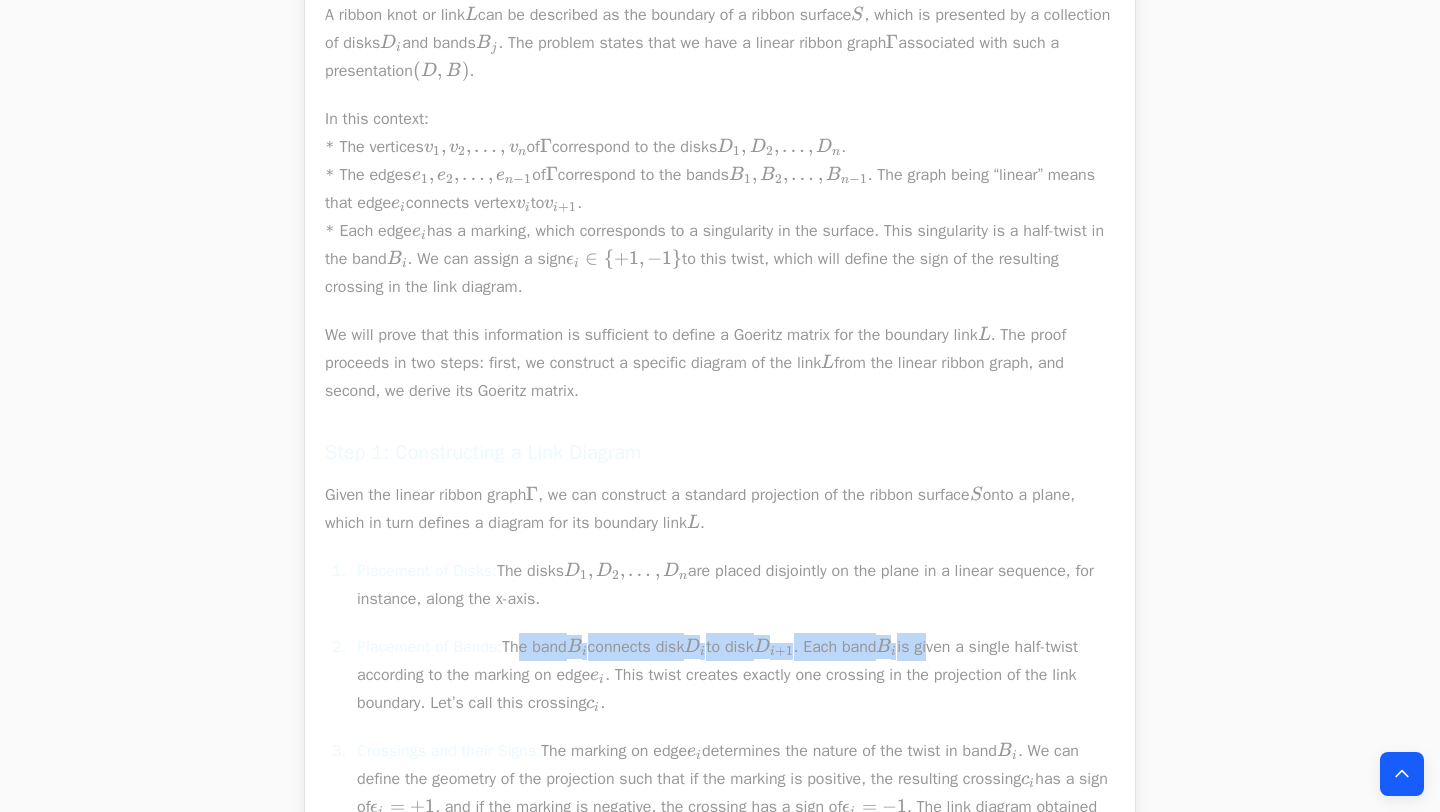 drag, startPoint x: 538, startPoint y: 651, endPoint x: 973, endPoint y: 635, distance: 435.29416 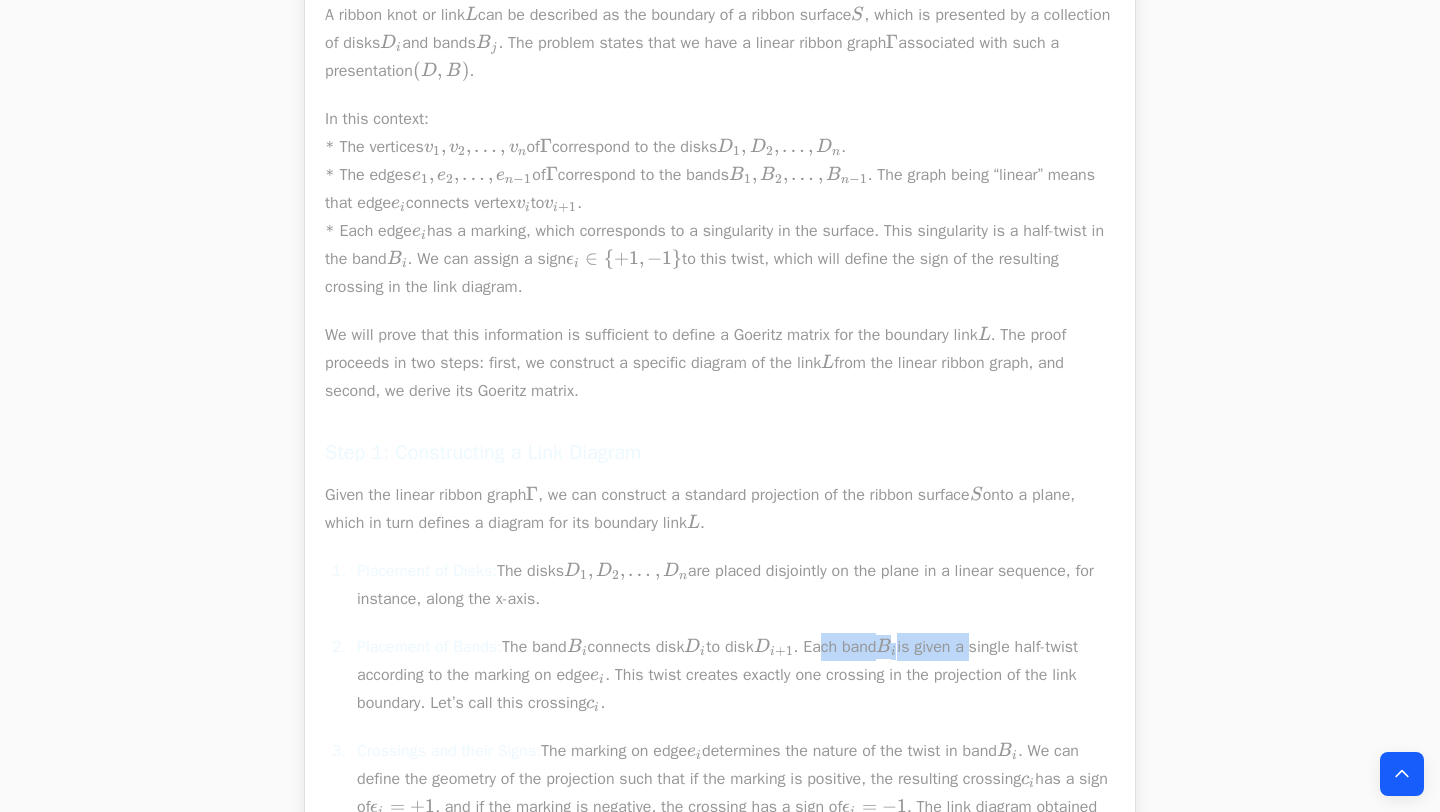 drag, startPoint x: 918, startPoint y: 654, endPoint x: 1041, endPoint y: 654, distance: 123 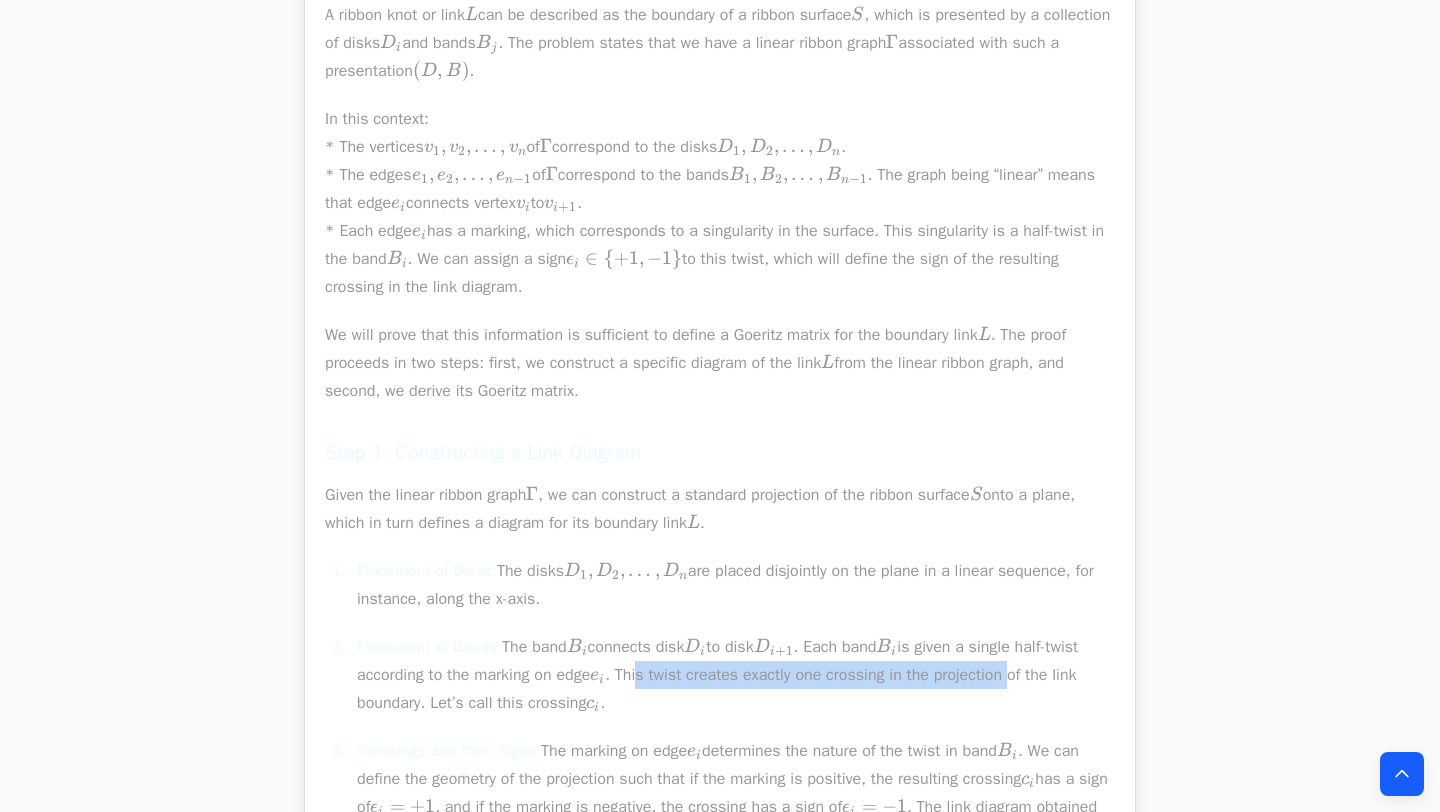 drag, startPoint x: 780, startPoint y: 676, endPoint x: 1079, endPoint y: 678, distance: 299.00668 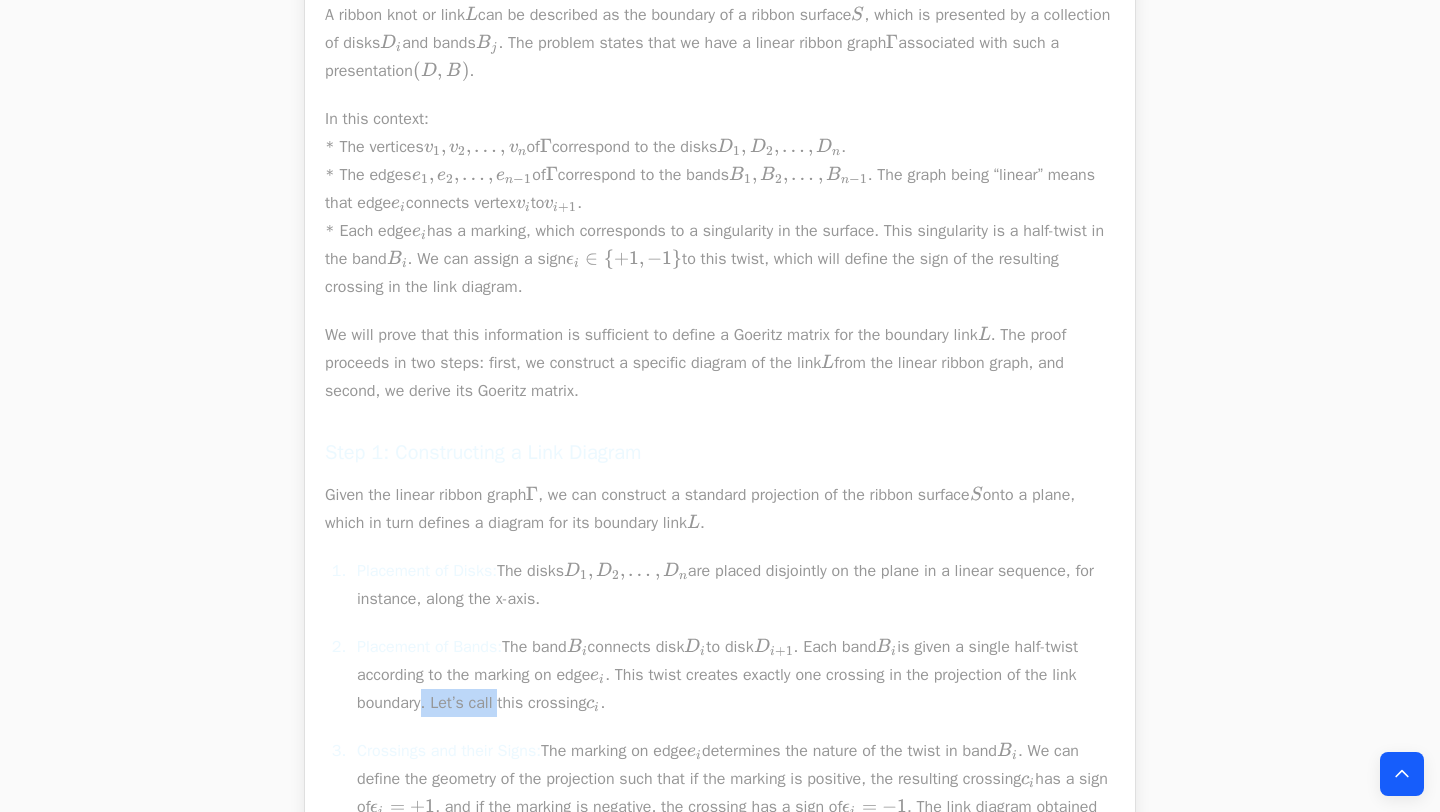 drag, startPoint x: 556, startPoint y: 708, endPoint x: 656, endPoint y: 710, distance: 100.02 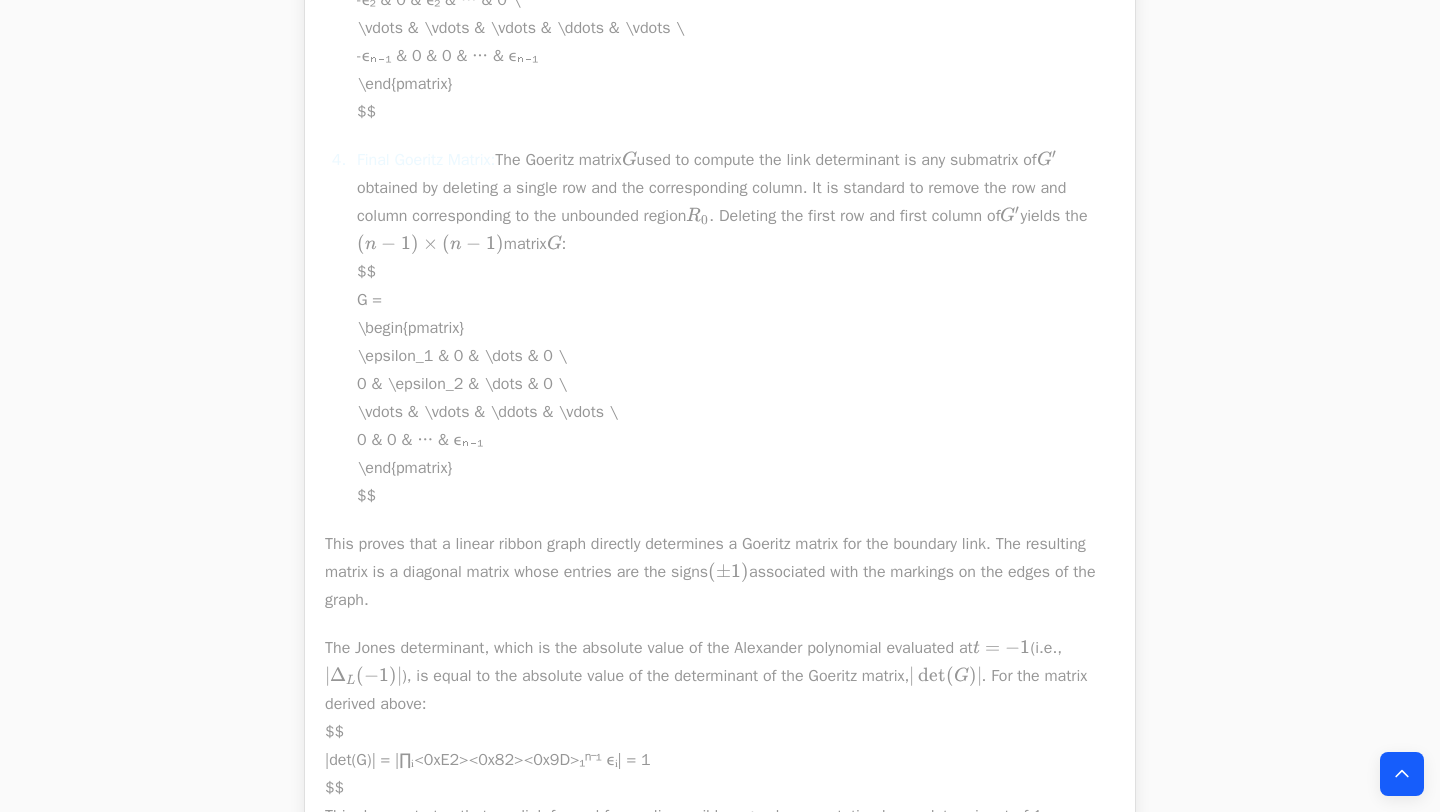 scroll, scrollTop: 3242, scrollLeft: 0, axis: vertical 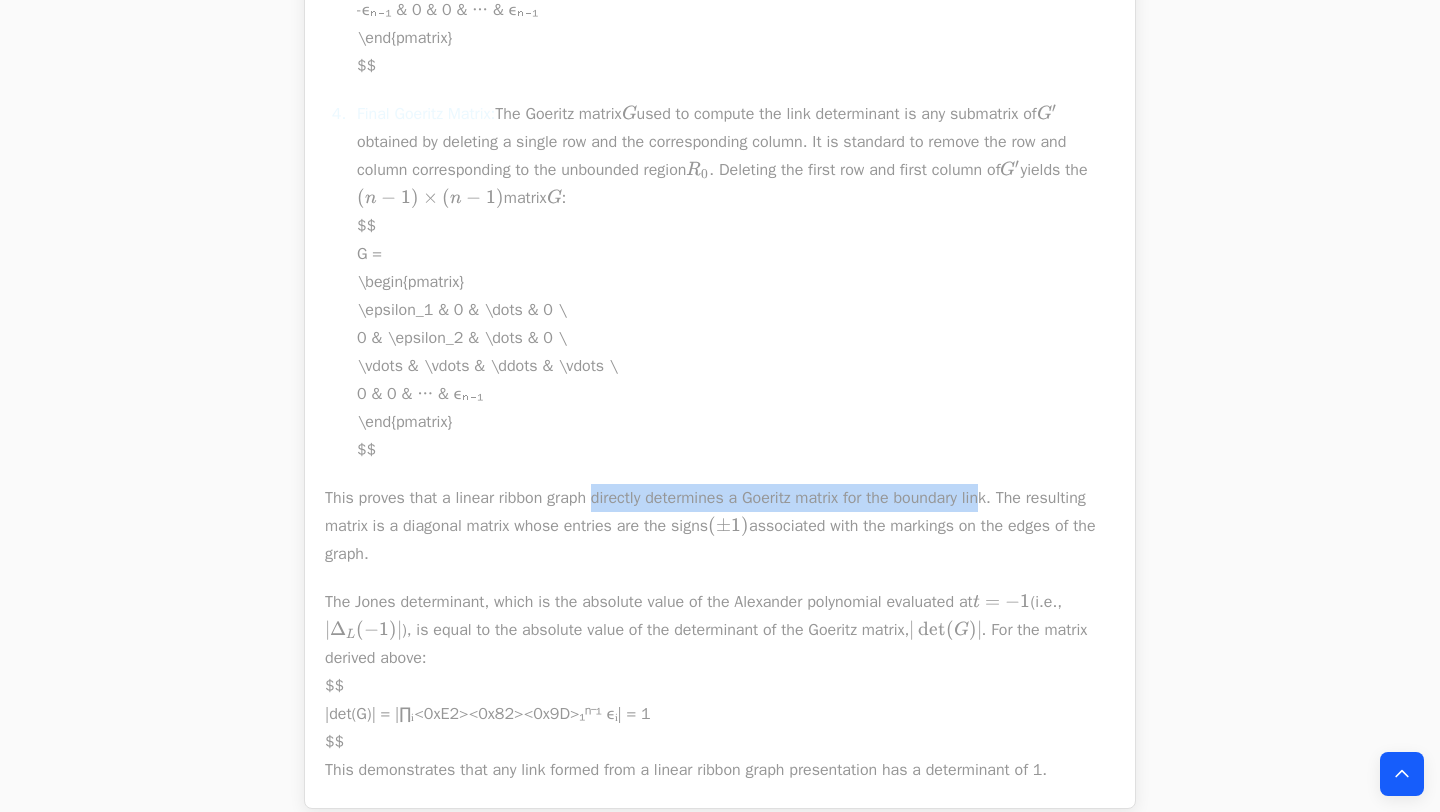 drag, startPoint x: 771, startPoint y: 530, endPoint x: 1016, endPoint y: 531, distance: 245.00204 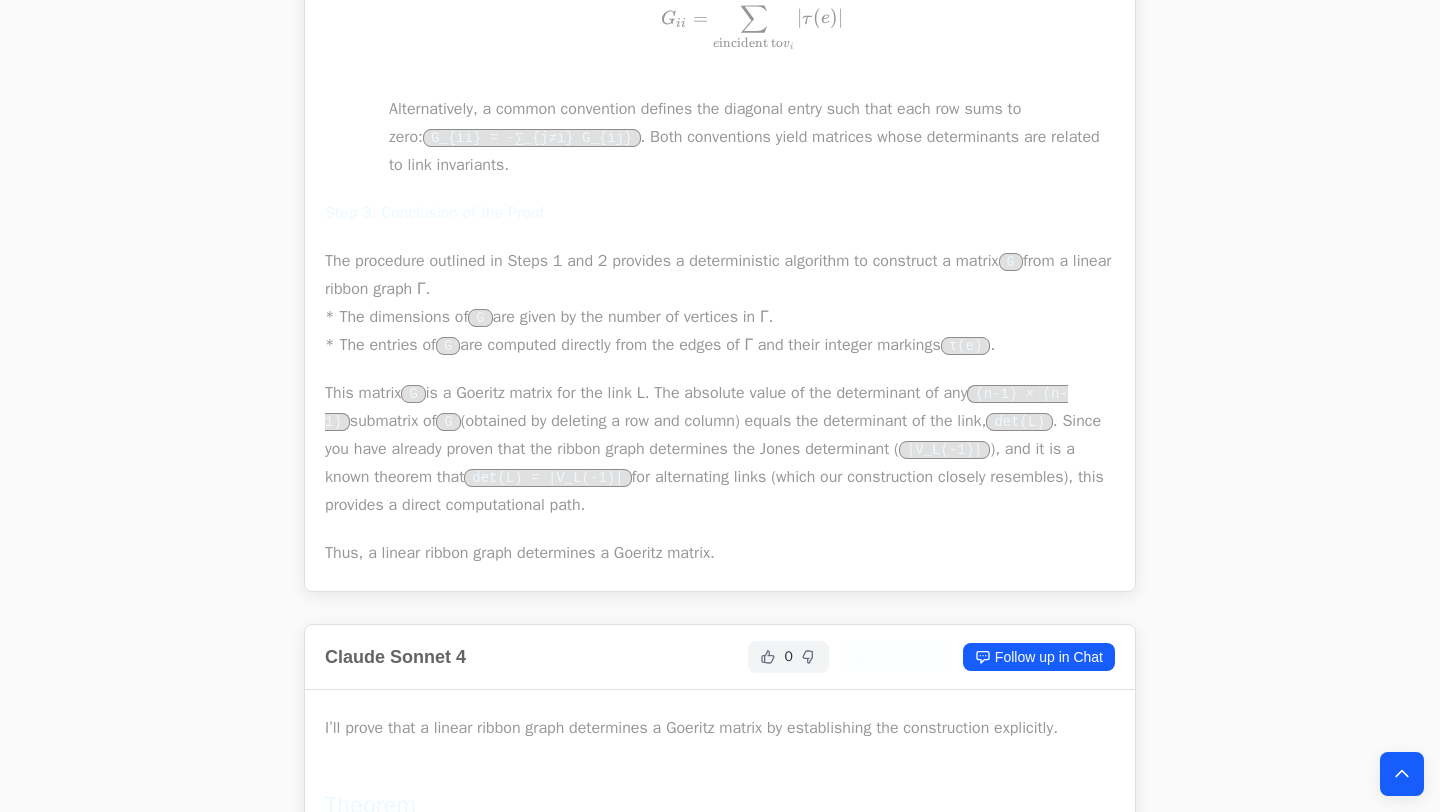 scroll, scrollTop: 5992, scrollLeft: 0, axis: vertical 